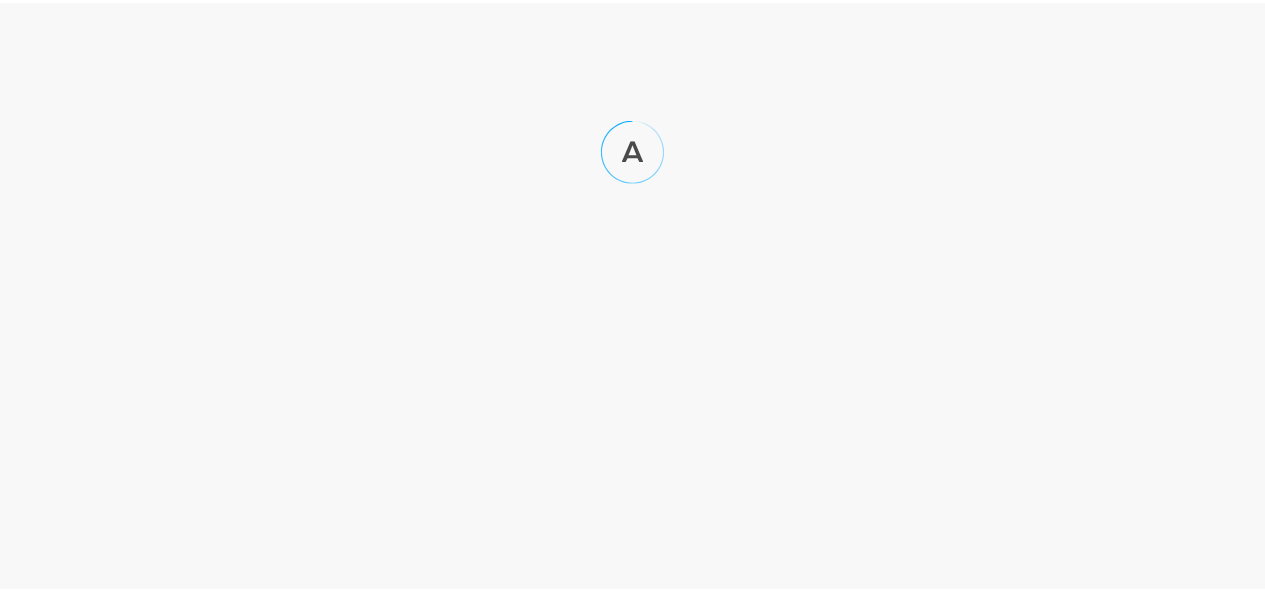 scroll, scrollTop: 0, scrollLeft: 0, axis: both 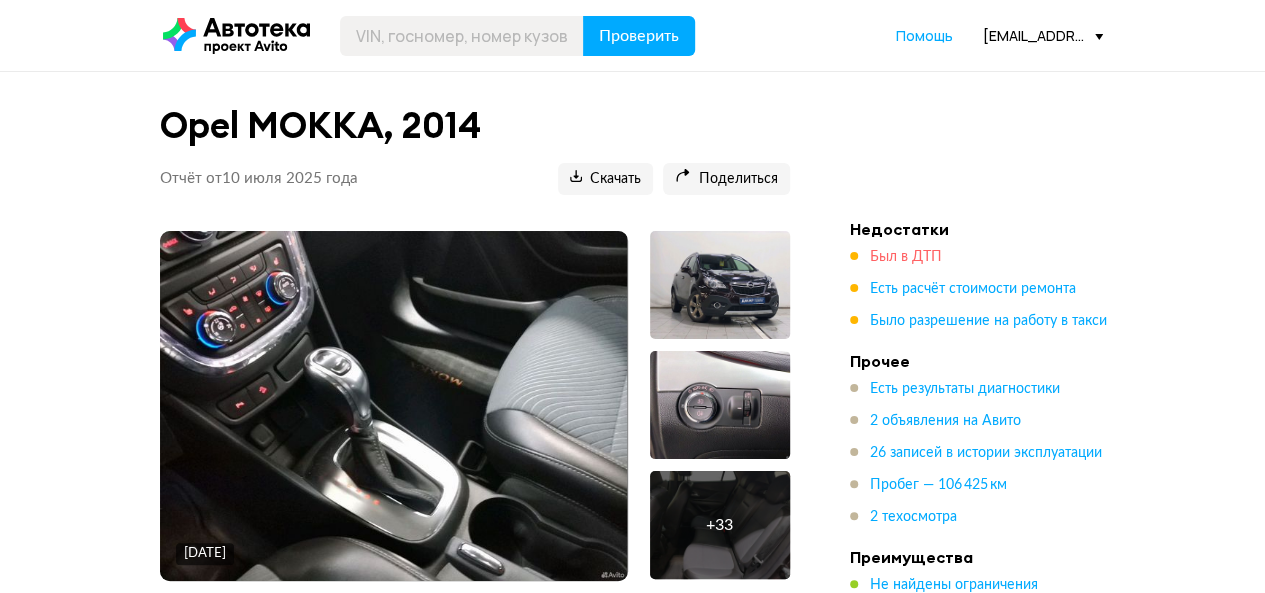 click on "Был в ДТП" at bounding box center (906, 257) 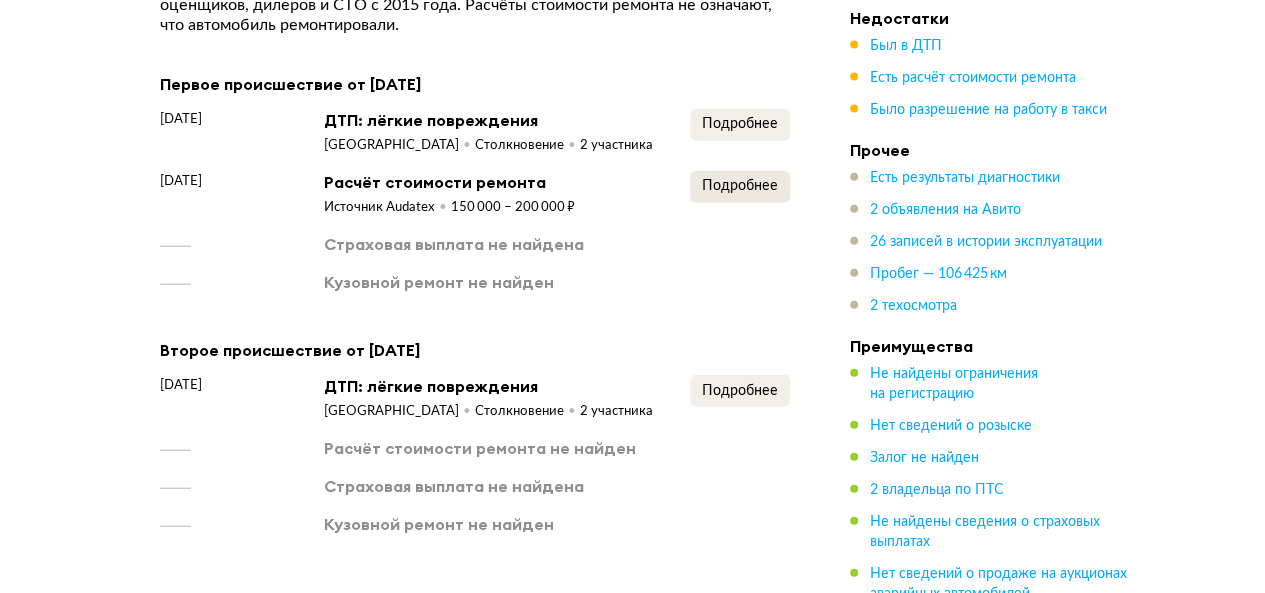 scroll, scrollTop: 2261, scrollLeft: 0, axis: vertical 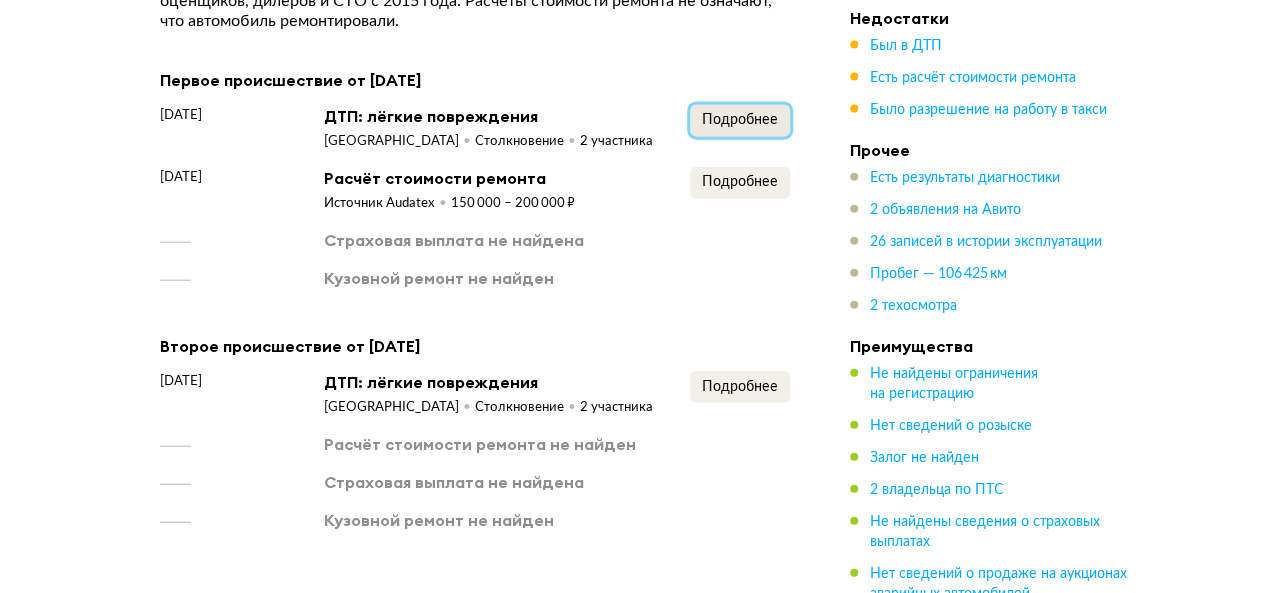 click on "Подробнее" at bounding box center (740, 120) 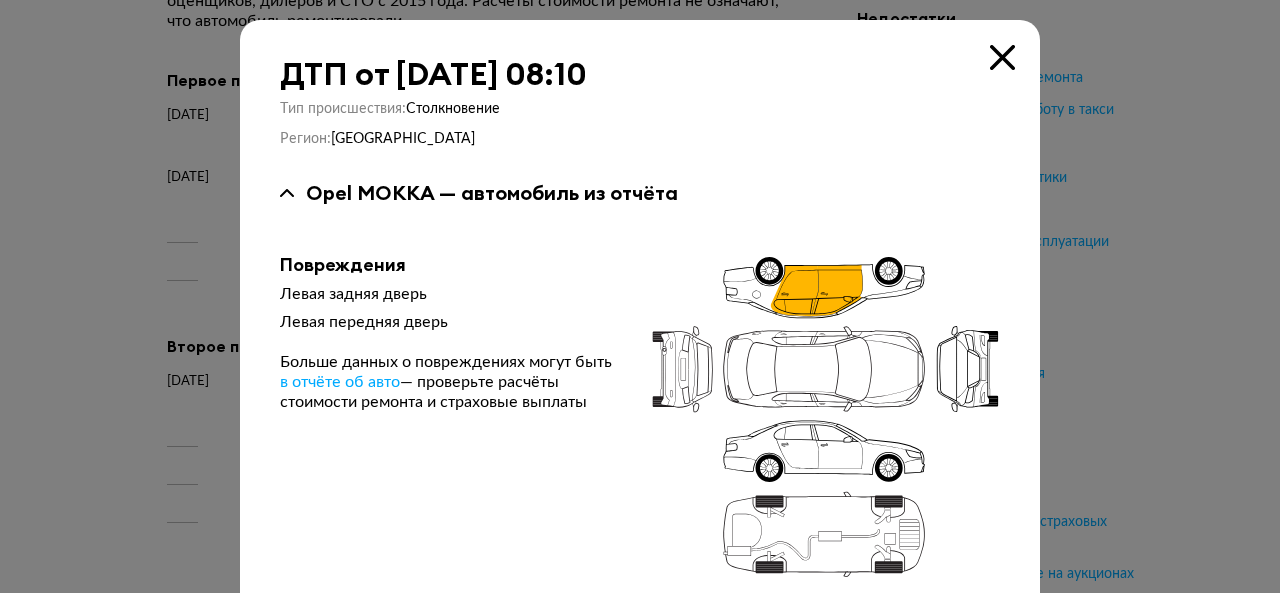 click at bounding box center (1002, 57) 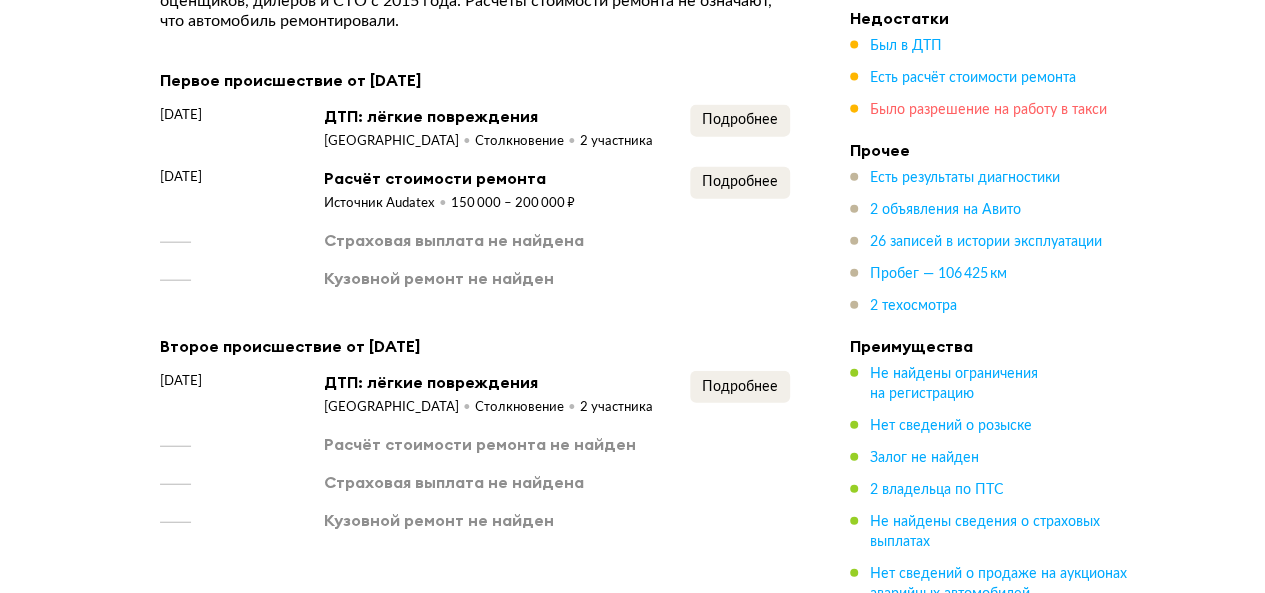 click on "Было разрешение на работу в такси" at bounding box center (988, 110) 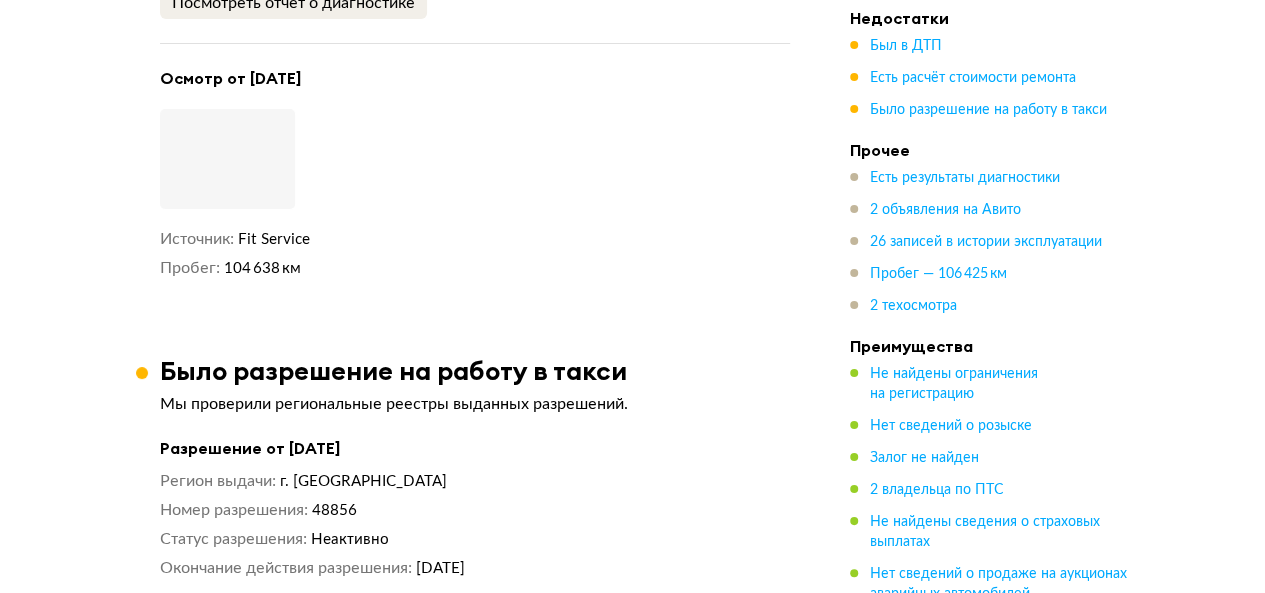 scroll, scrollTop: 3991, scrollLeft: 0, axis: vertical 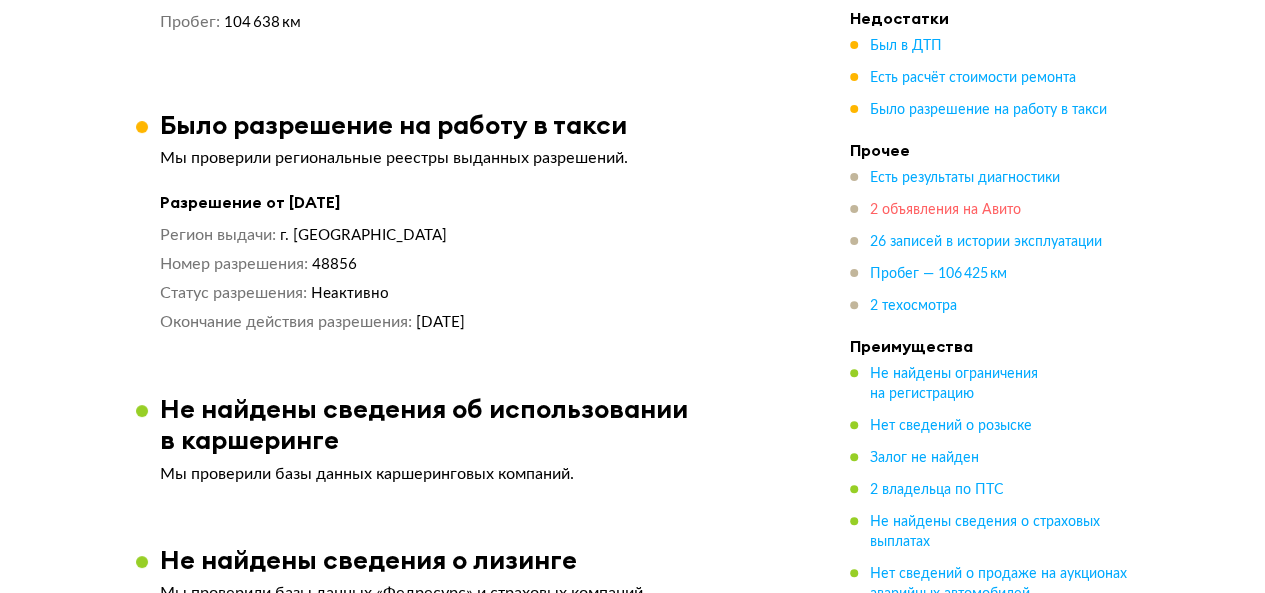 click on "2 объявления на Авито" at bounding box center (945, 210) 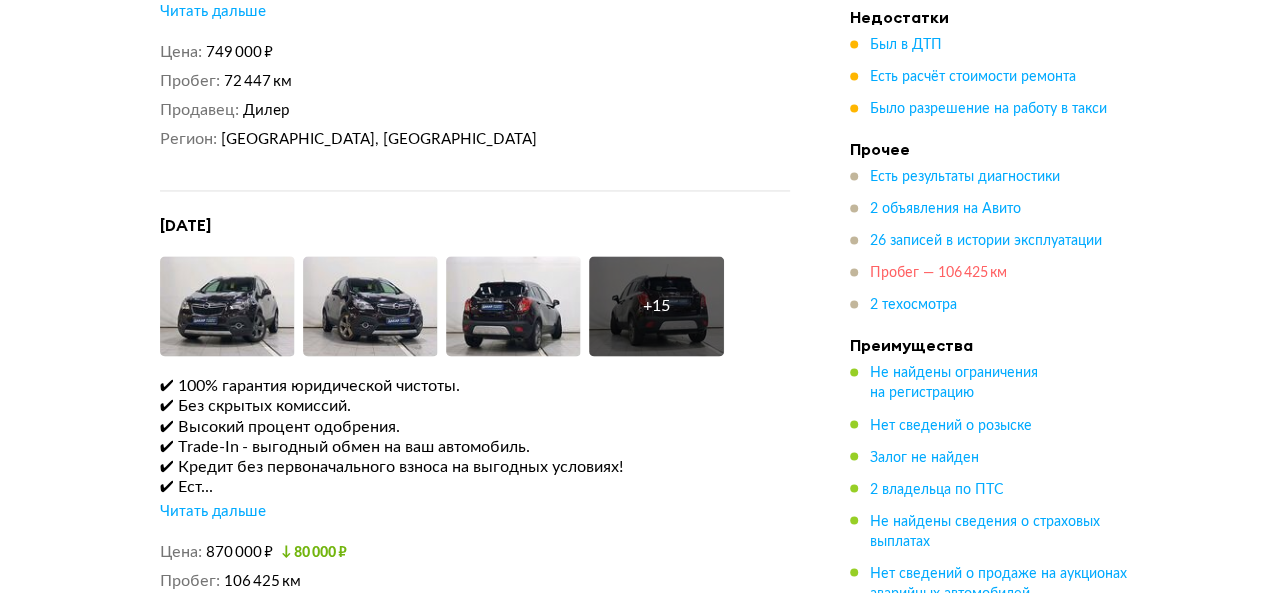 click on "Пробег —  106 425 км" at bounding box center (938, 274) 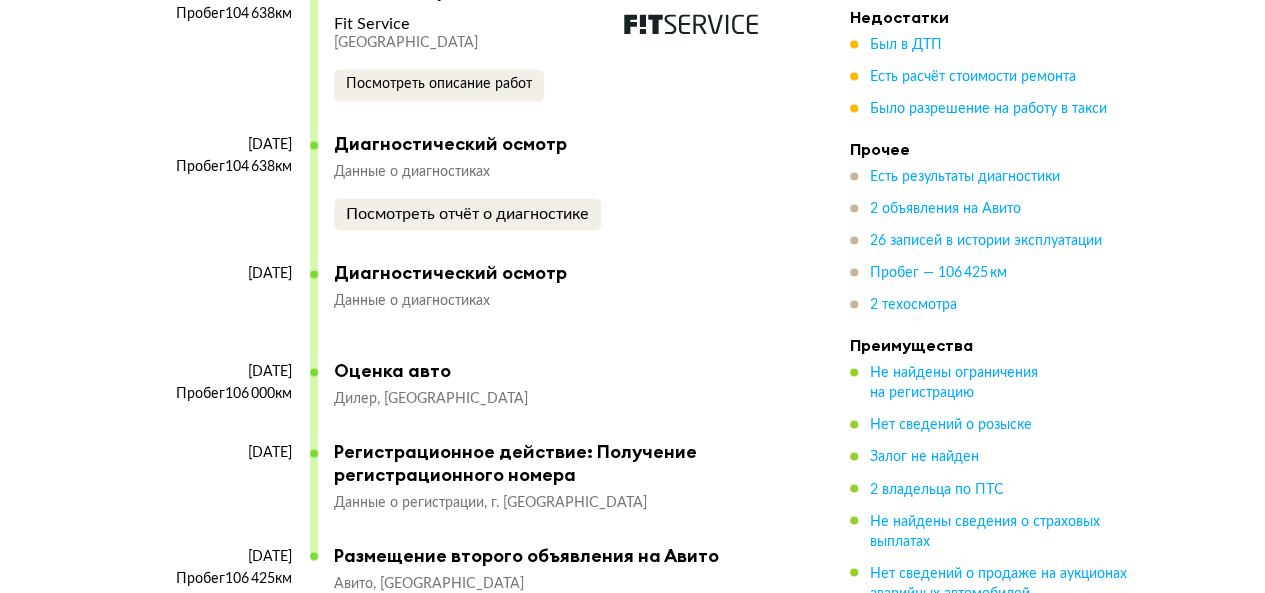 scroll, scrollTop: 9640, scrollLeft: 0, axis: vertical 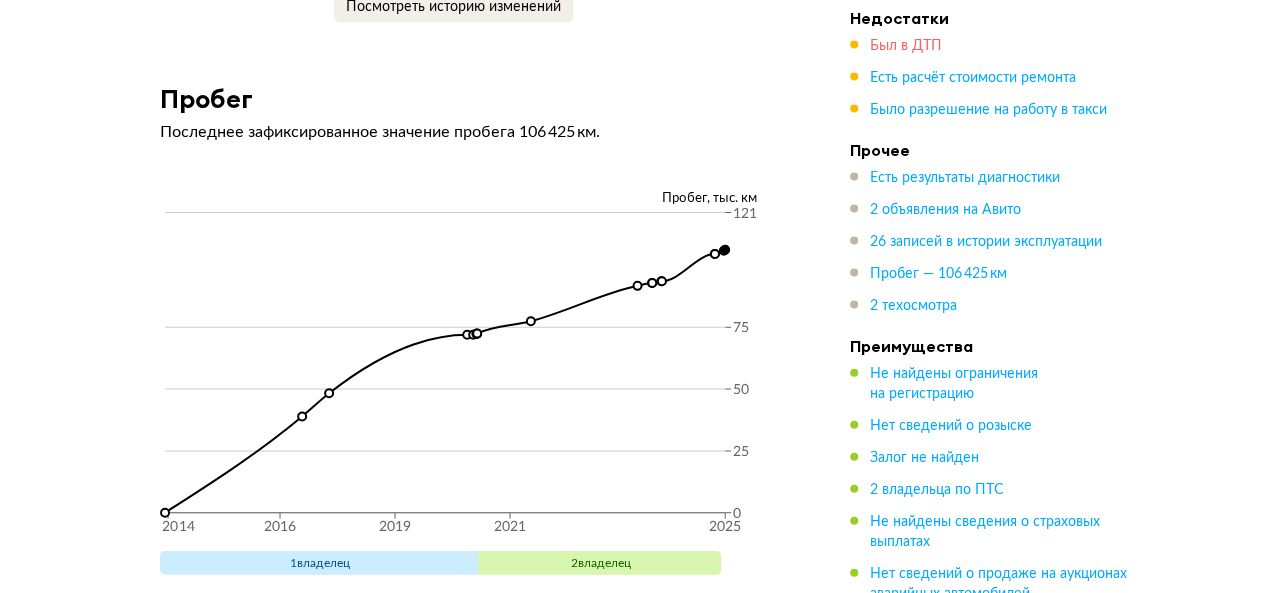 click on "Был в ДТП" at bounding box center [906, 46] 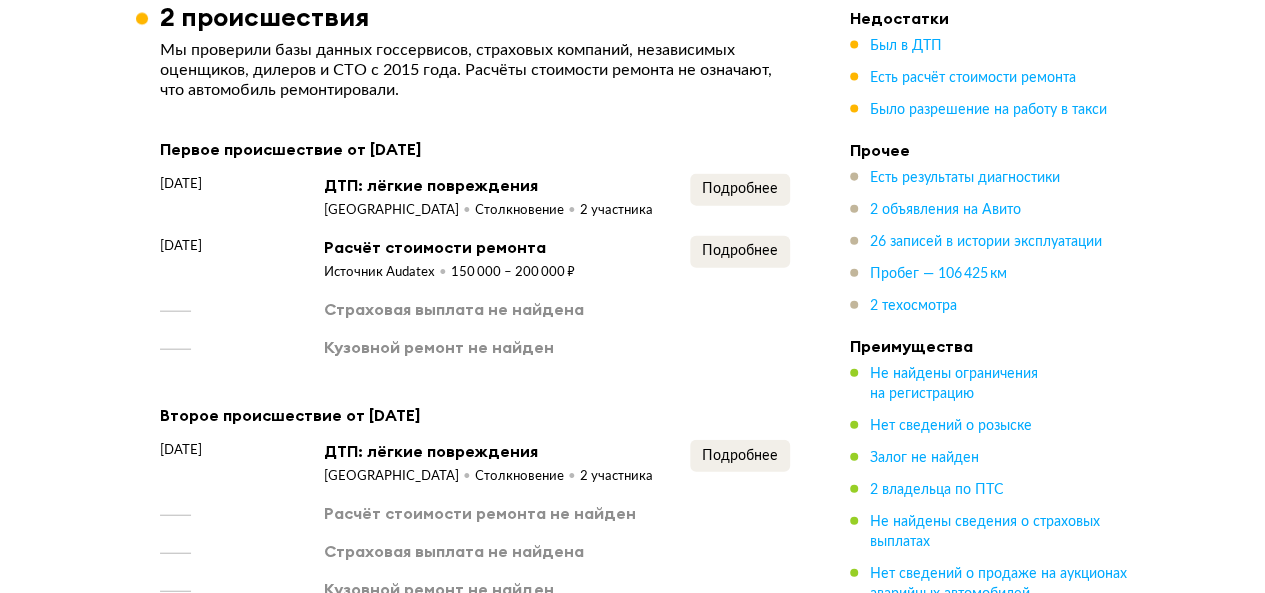 scroll, scrollTop: 2160, scrollLeft: 0, axis: vertical 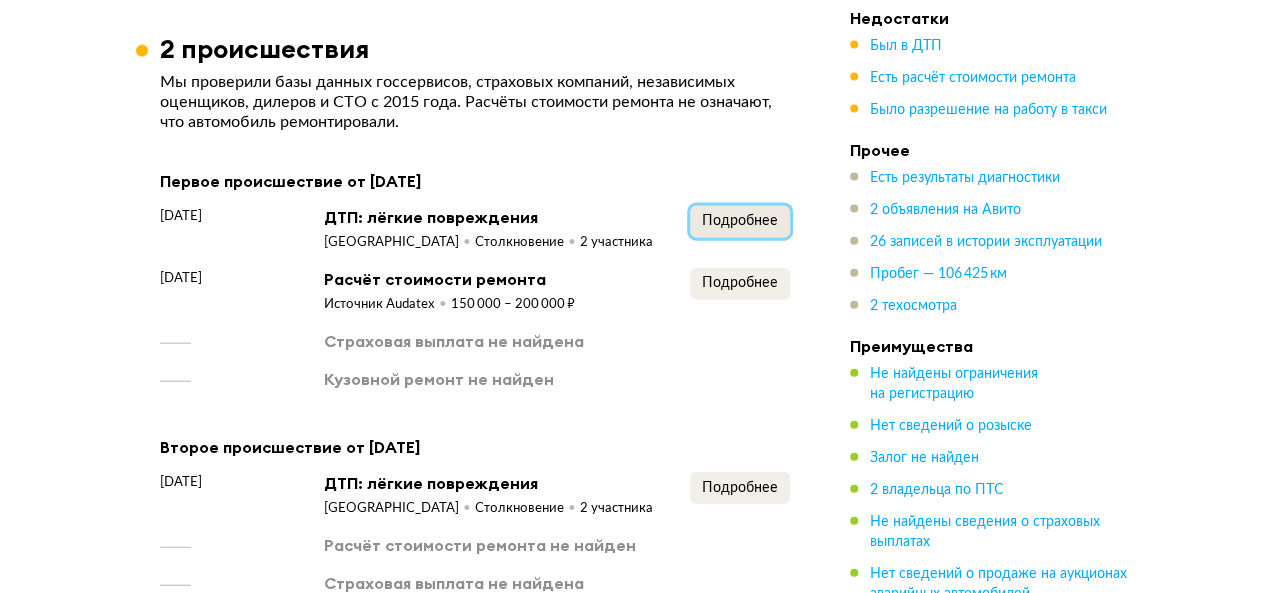 click on "Подробнее" at bounding box center (740, 221) 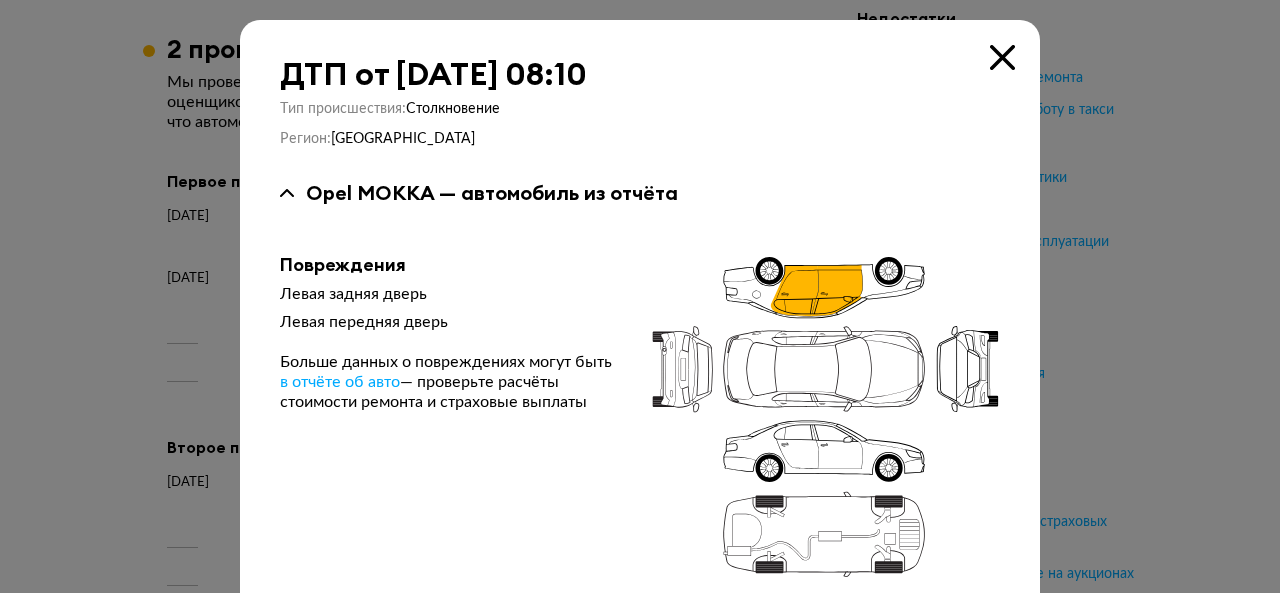 click at bounding box center (1002, 57) 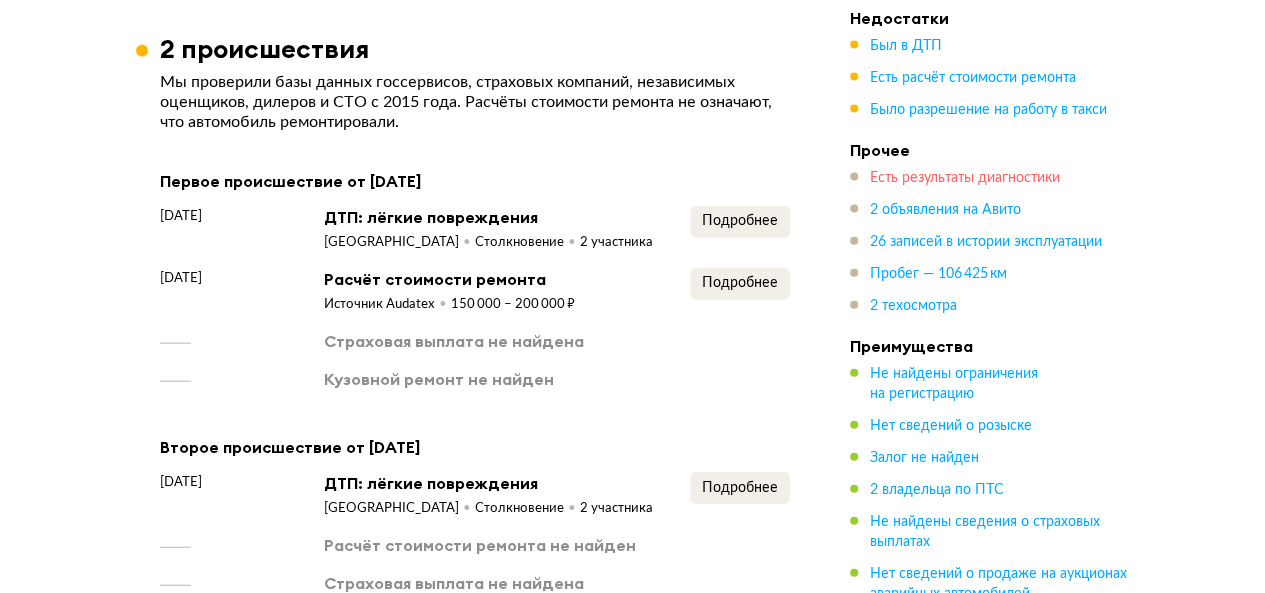 click on "Есть результаты диагностики" at bounding box center (965, 178) 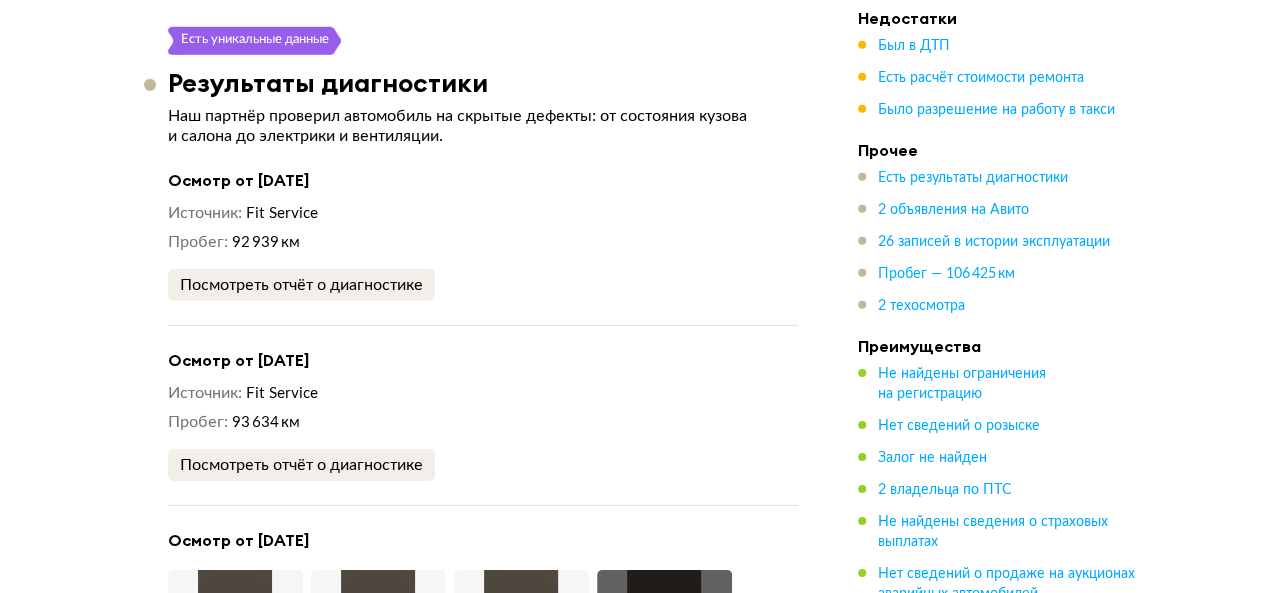scroll, scrollTop: 2984, scrollLeft: 0, axis: vertical 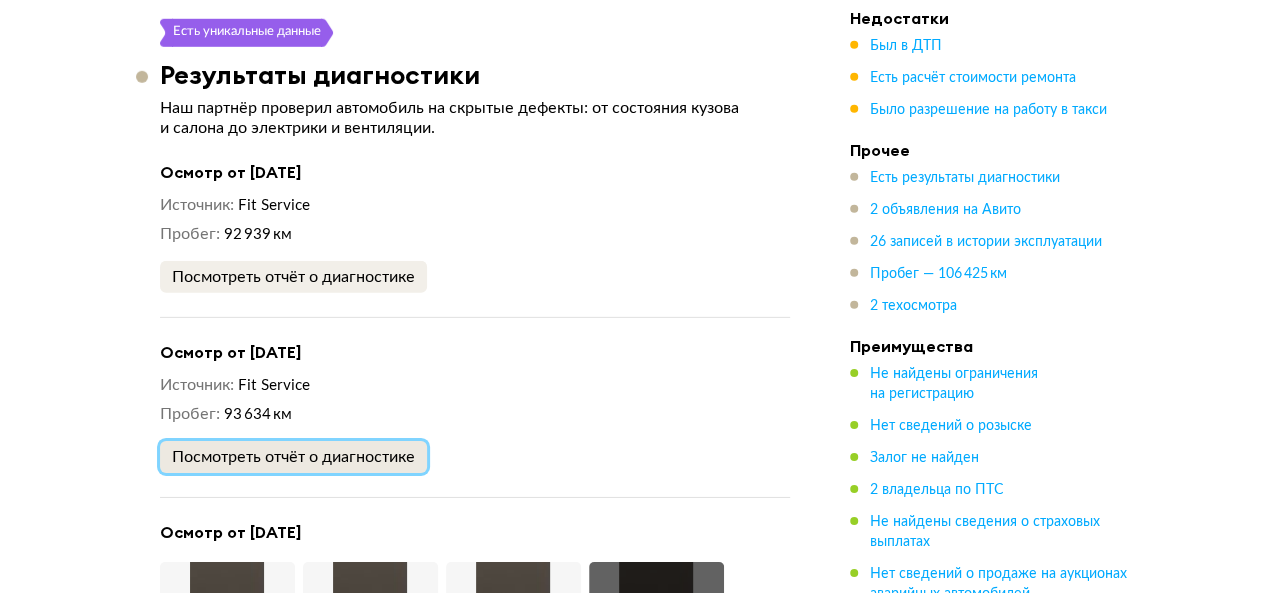 click on "Посмотреть отчёт о диагностике" at bounding box center (293, 457) 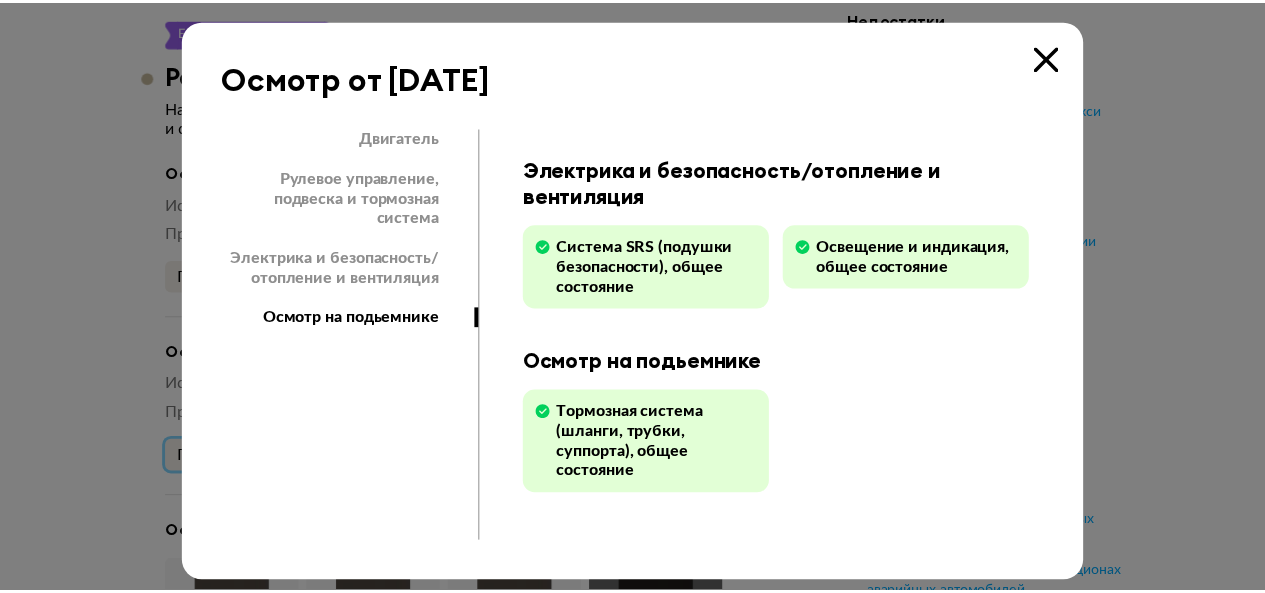 scroll, scrollTop: 817, scrollLeft: 0, axis: vertical 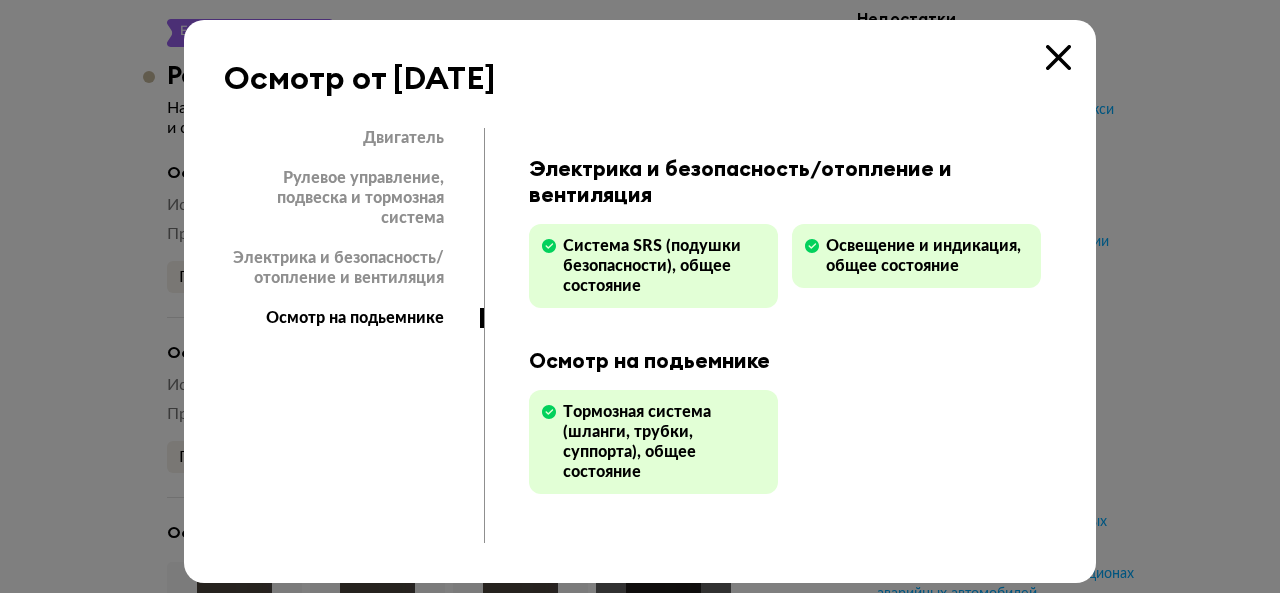 click at bounding box center [1058, 57] 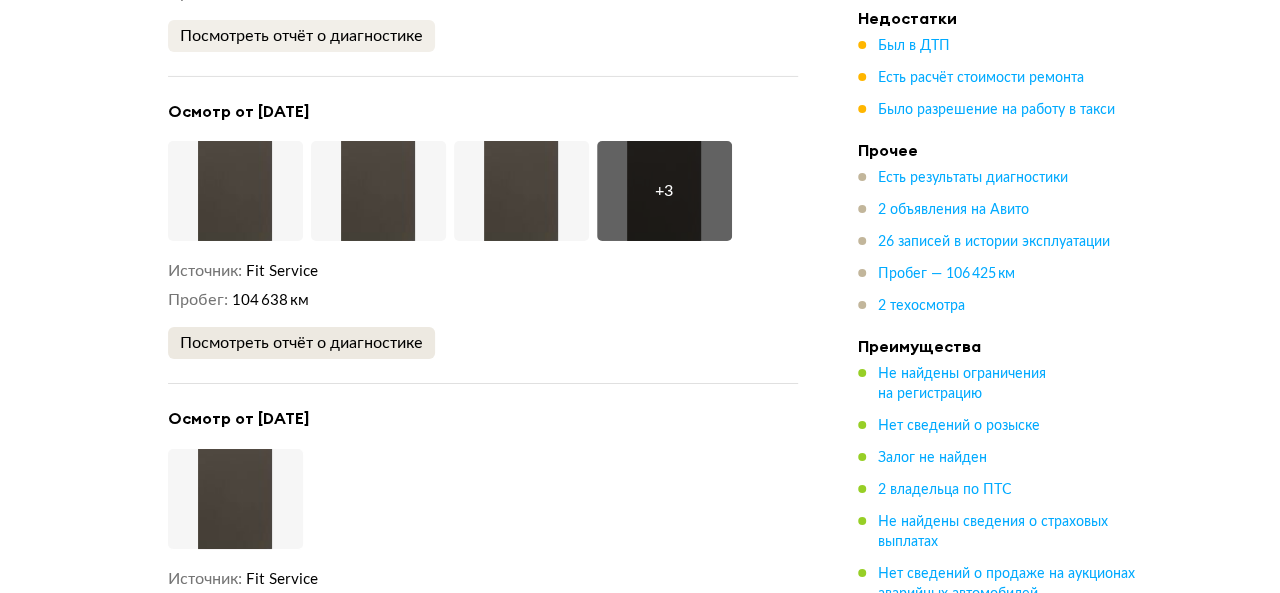 scroll, scrollTop: 3284, scrollLeft: 0, axis: vertical 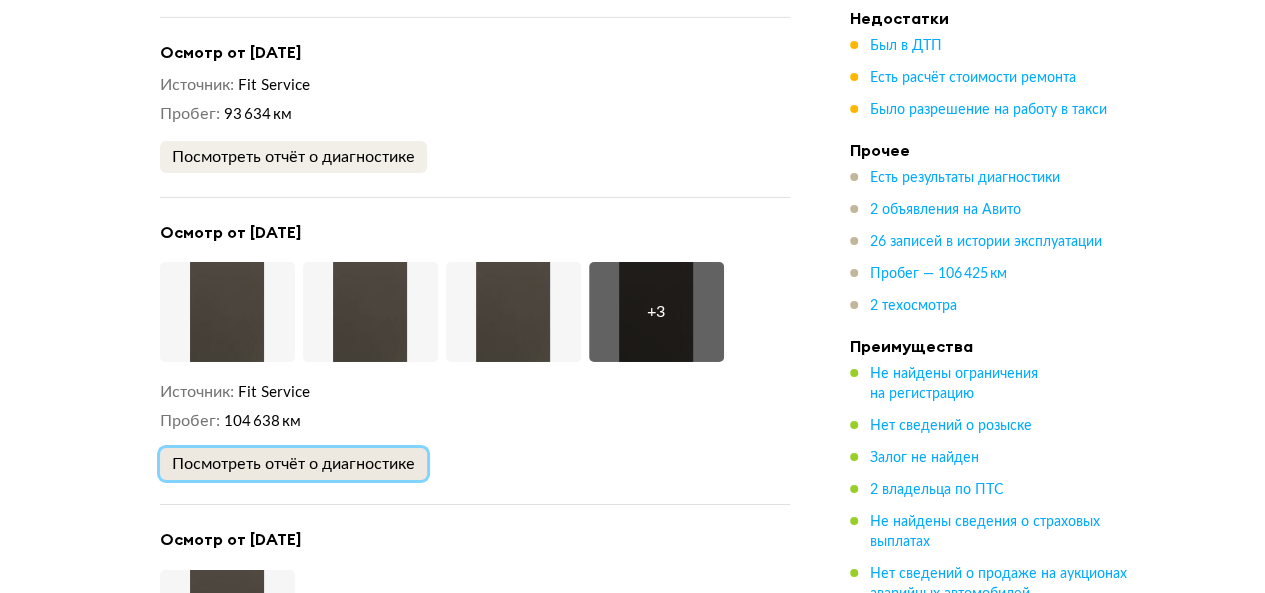 click on "Посмотреть отчёт о диагностике" at bounding box center (293, 464) 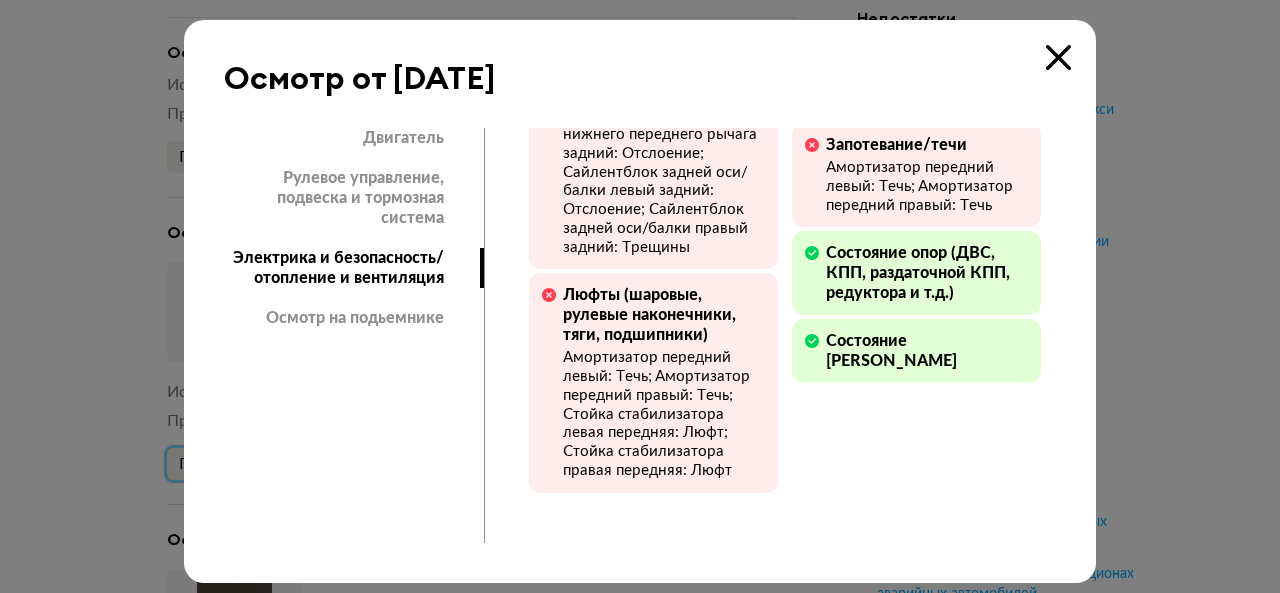 scroll, scrollTop: 1048, scrollLeft: 0, axis: vertical 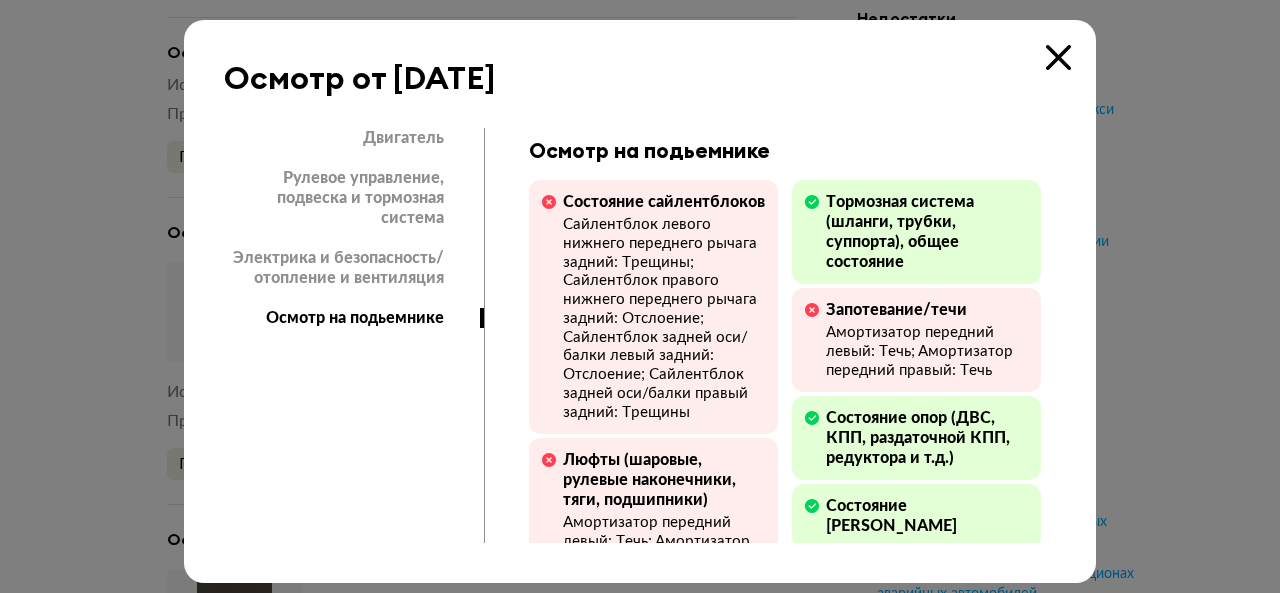 click at bounding box center [1058, 57] 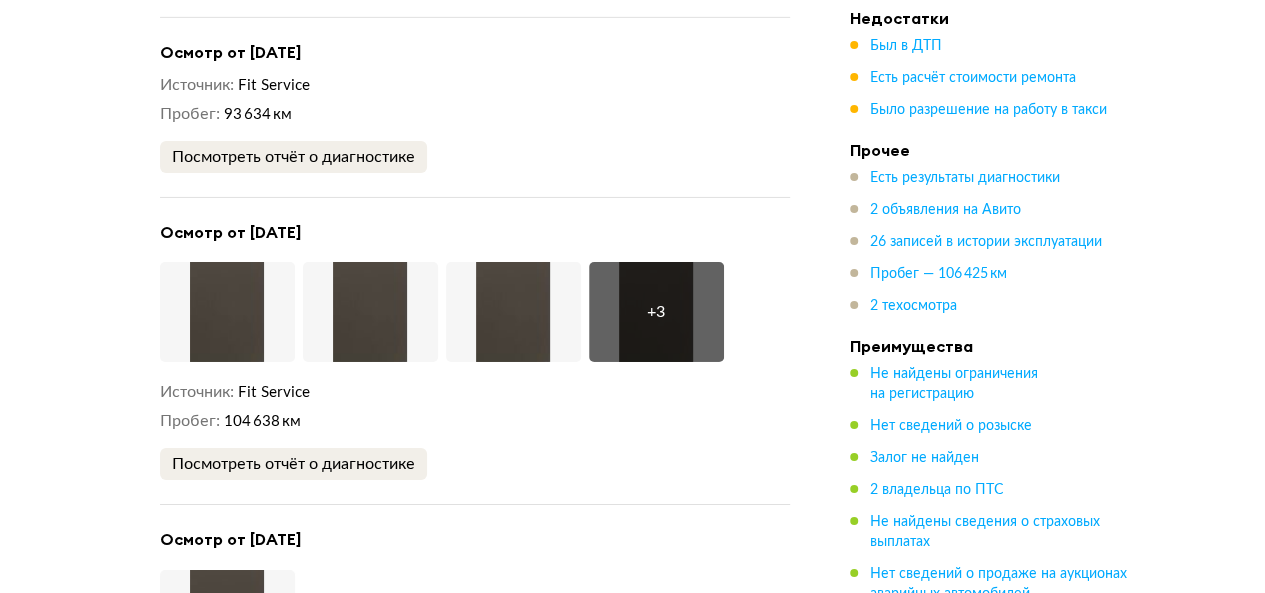 scroll, scrollTop: 3184, scrollLeft: 0, axis: vertical 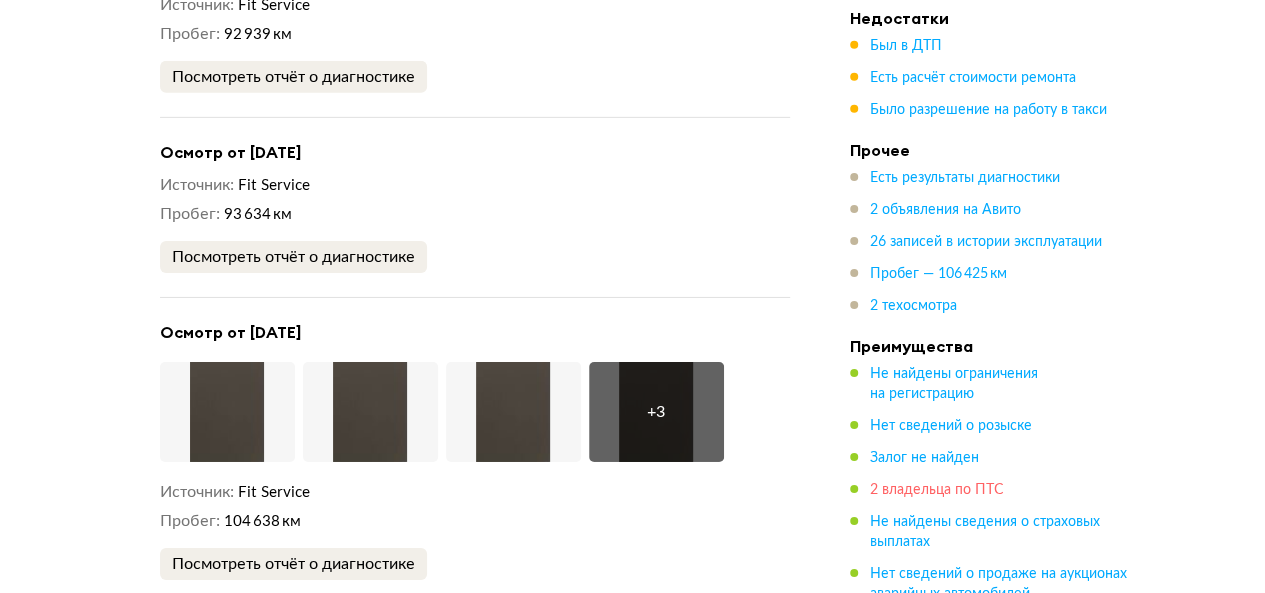 click on "2 владельца по ПТС" at bounding box center [937, 490] 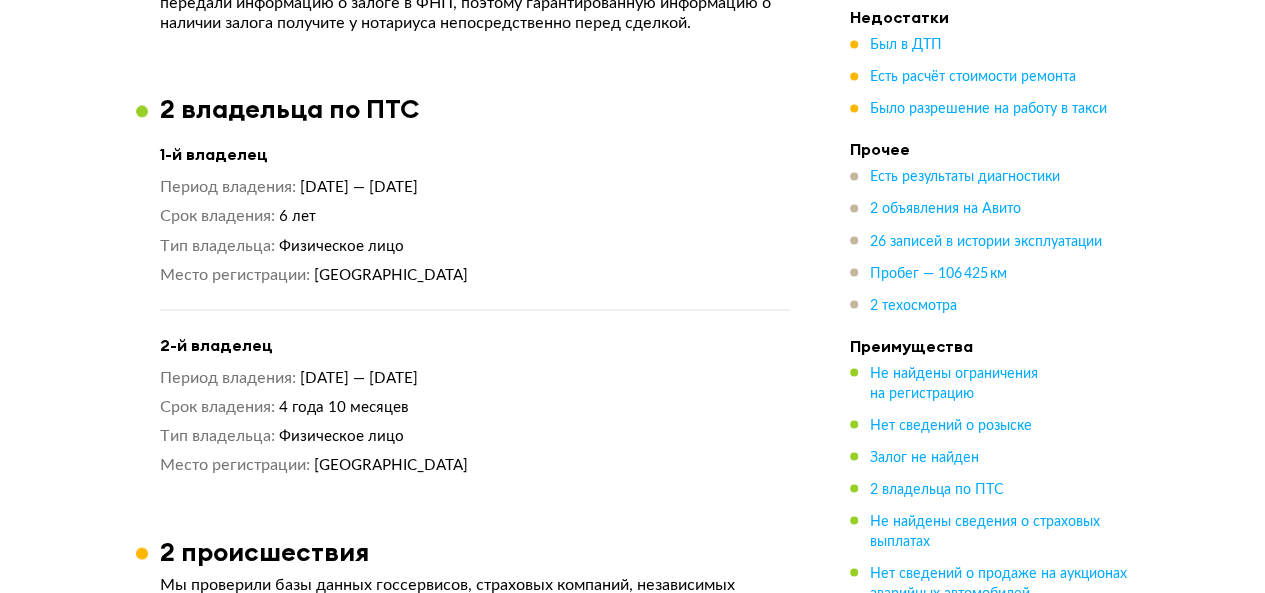 scroll, scrollTop: 1654, scrollLeft: 0, axis: vertical 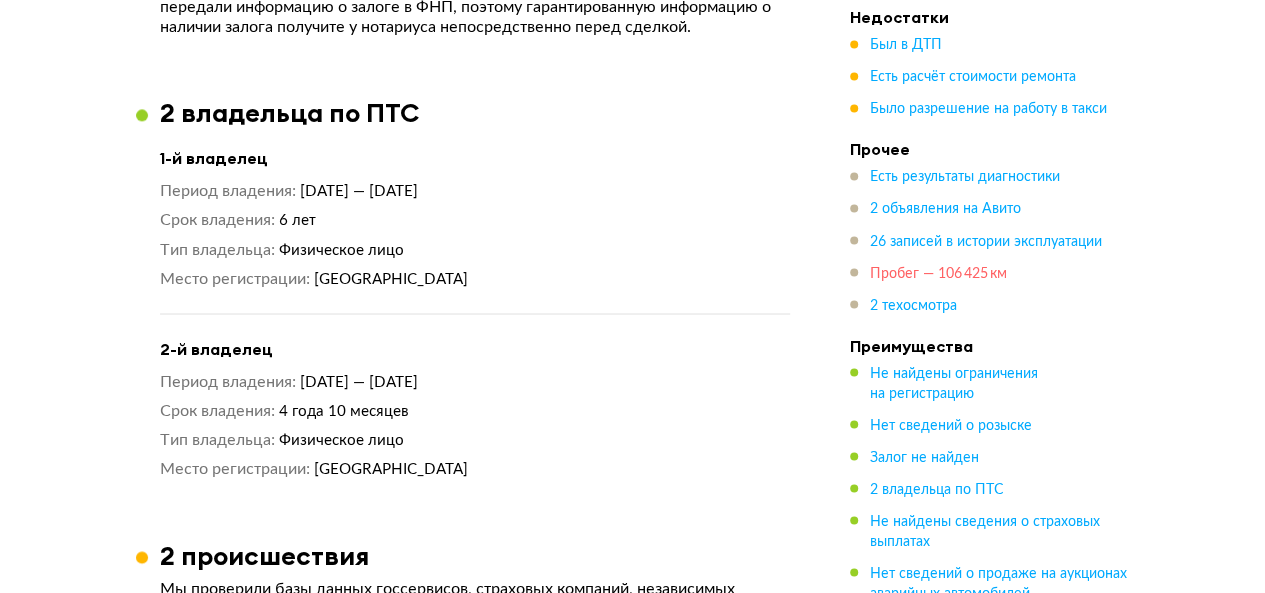 click on "Пробег —  106 425 км" at bounding box center [938, 274] 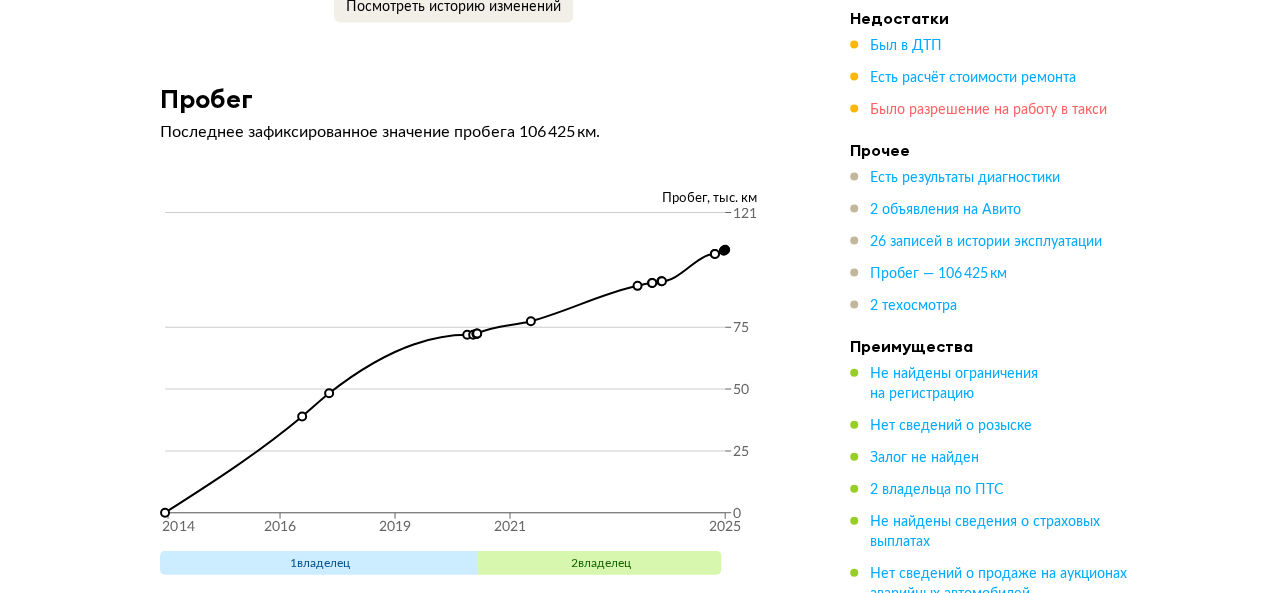 click on "Было разрешение на работу в такси" at bounding box center [988, 110] 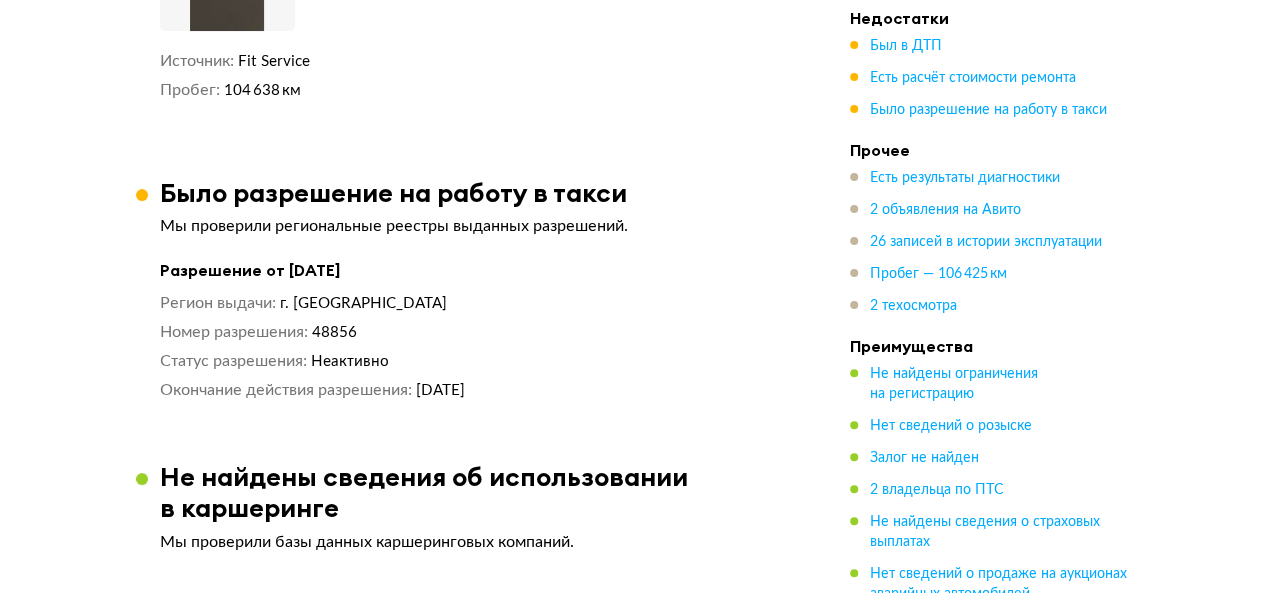 scroll, scrollTop: 3892, scrollLeft: 0, axis: vertical 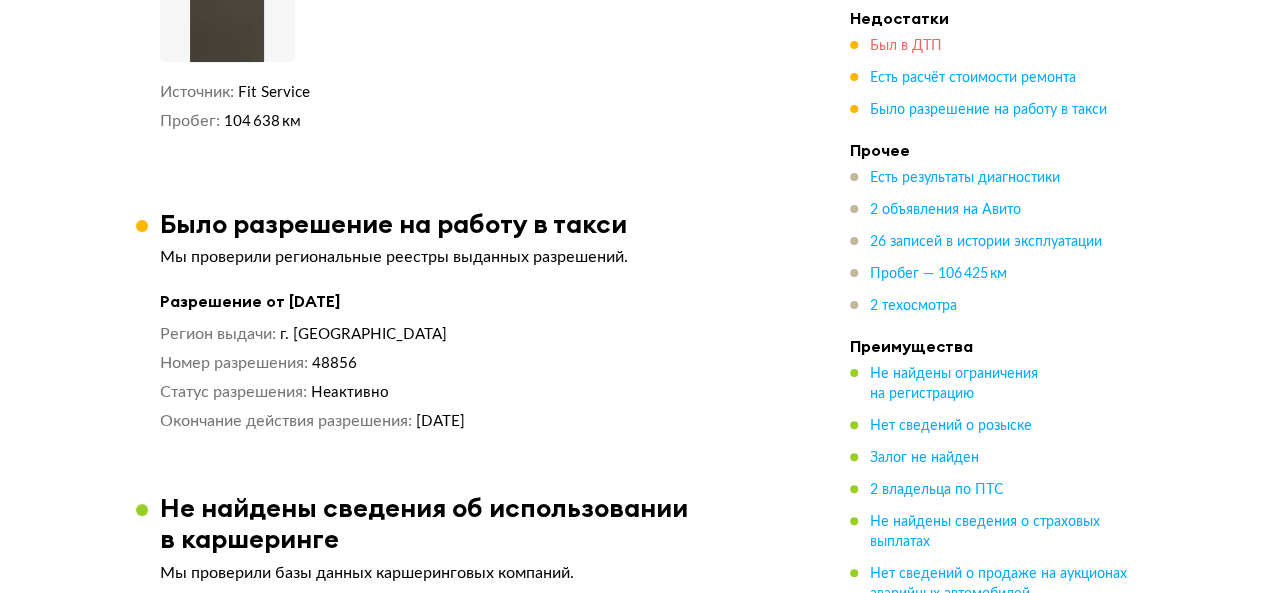 click on "Был в ДТП" at bounding box center [906, 46] 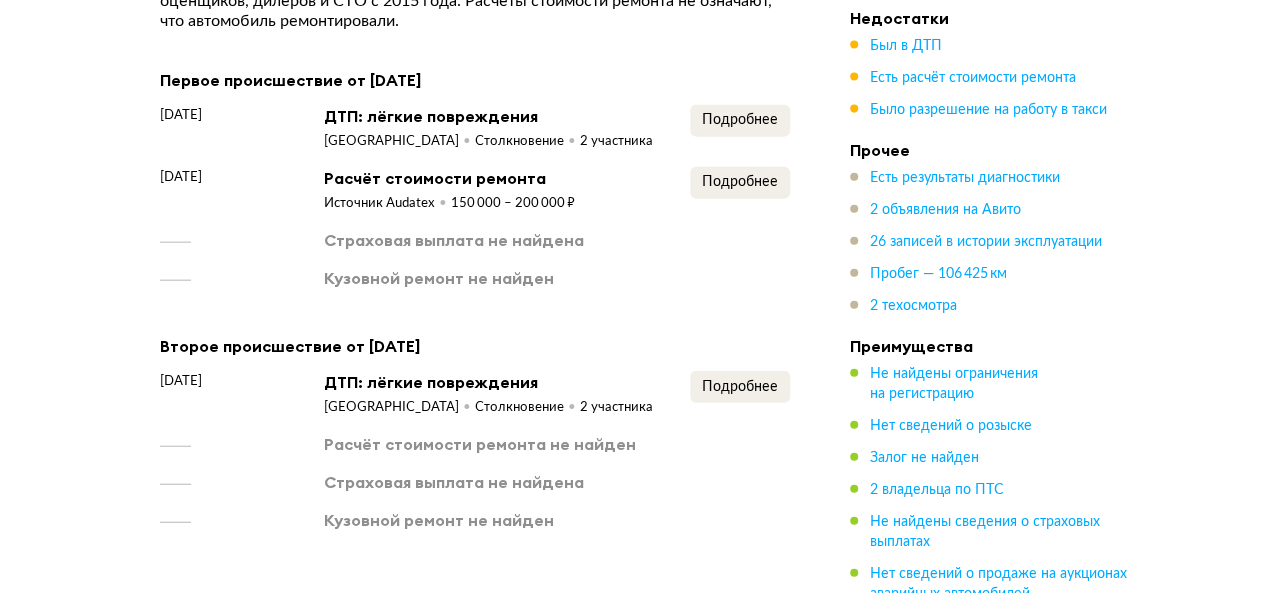 scroll, scrollTop: 2161, scrollLeft: 0, axis: vertical 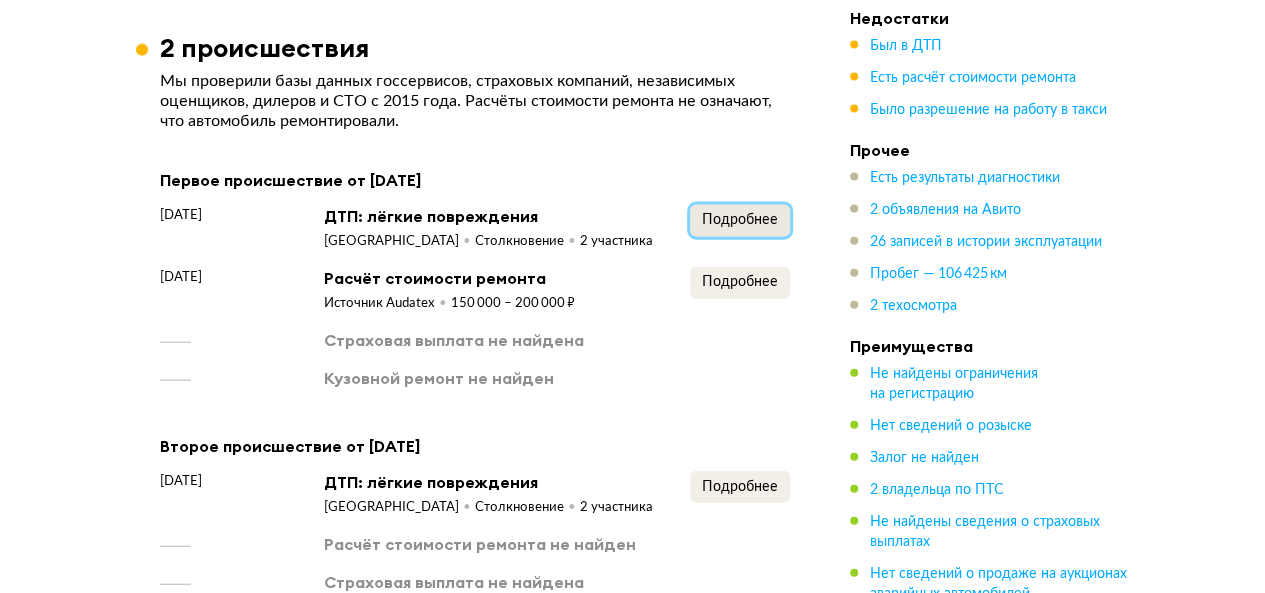 click on "Подробнее" at bounding box center (740, 220) 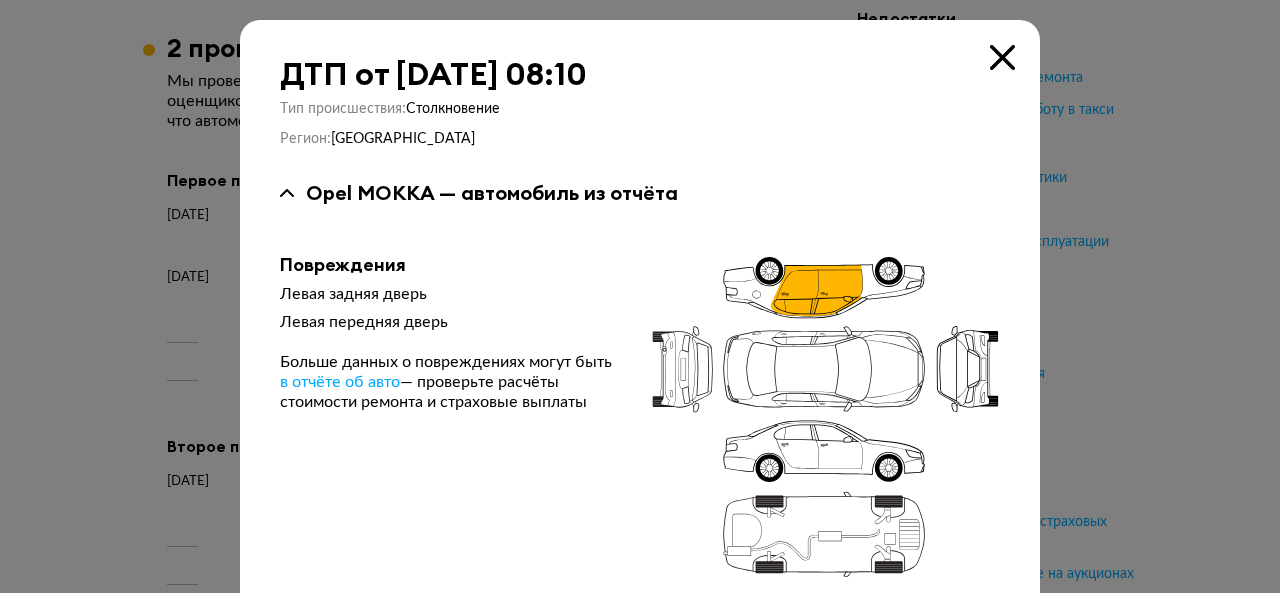 click at bounding box center (1002, 57) 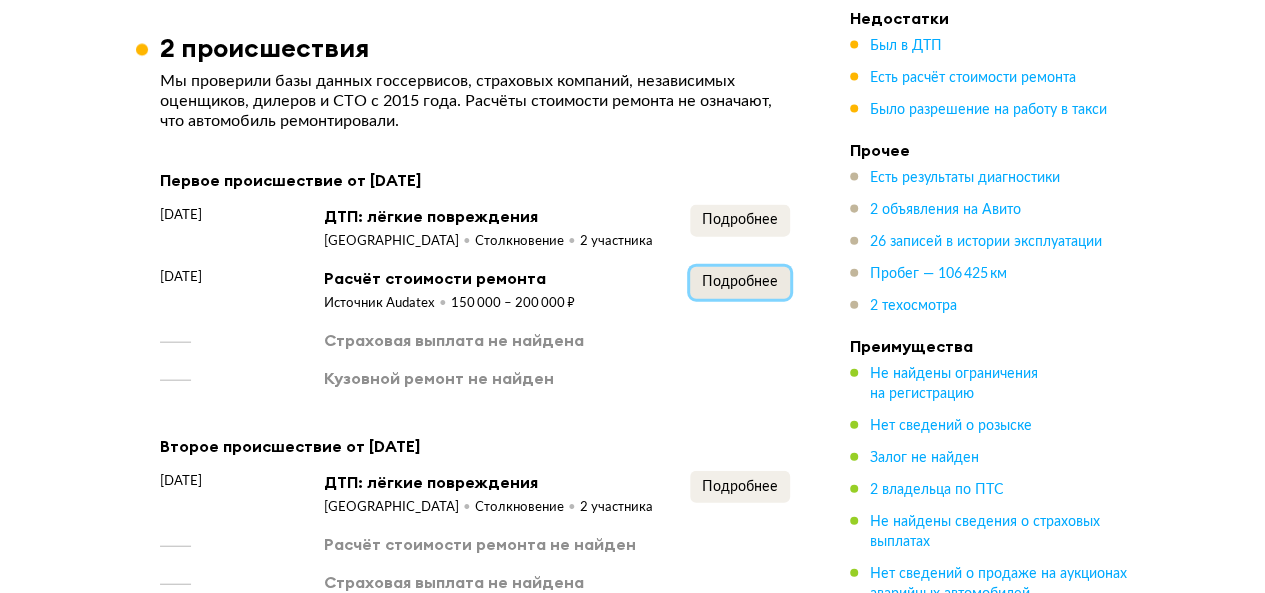 click on "Подробнее" at bounding box center (740, 282) 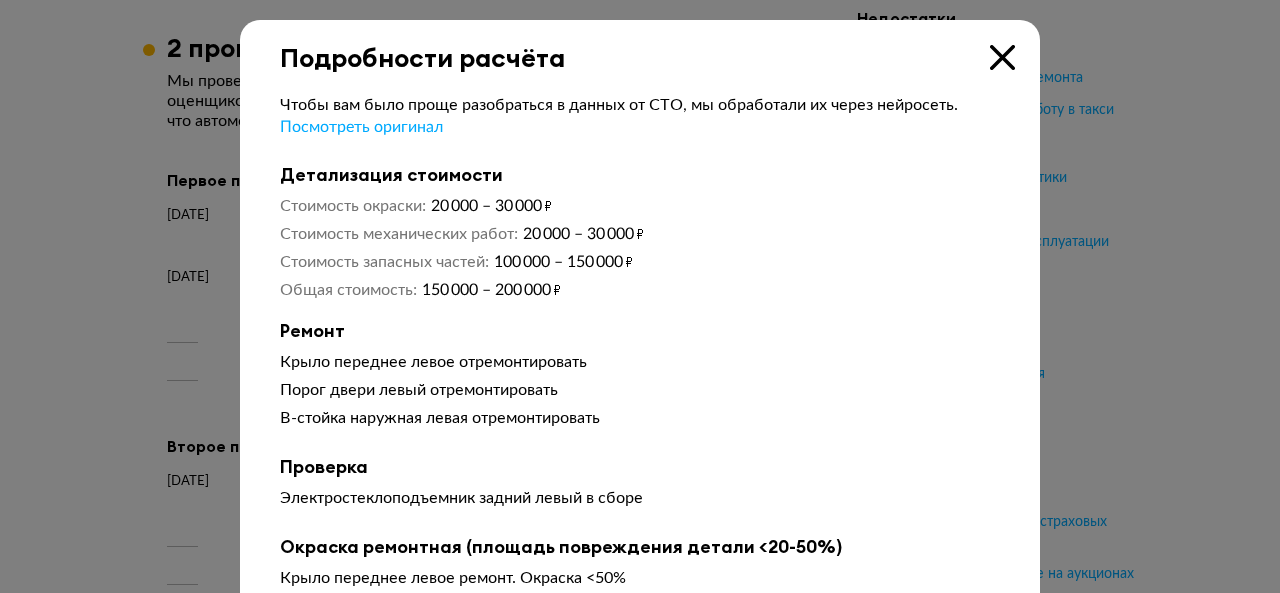 click at bounding box center (1002, 57) 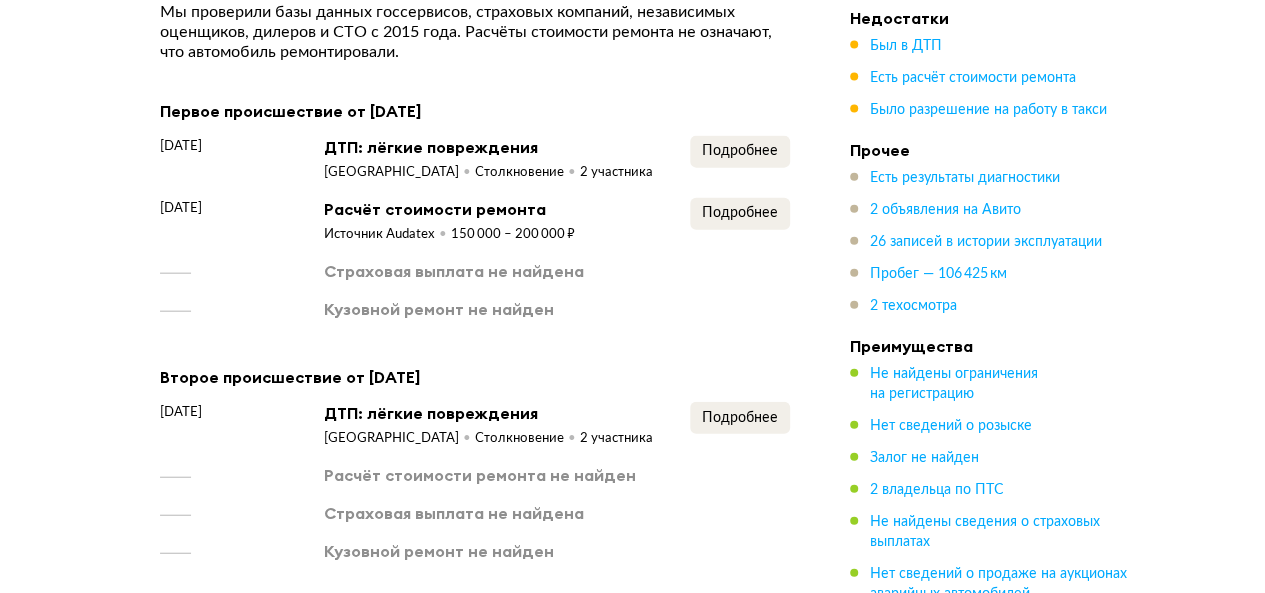 scroll, scrollTop: 2261, scrollLeft: 0, axis: vertical 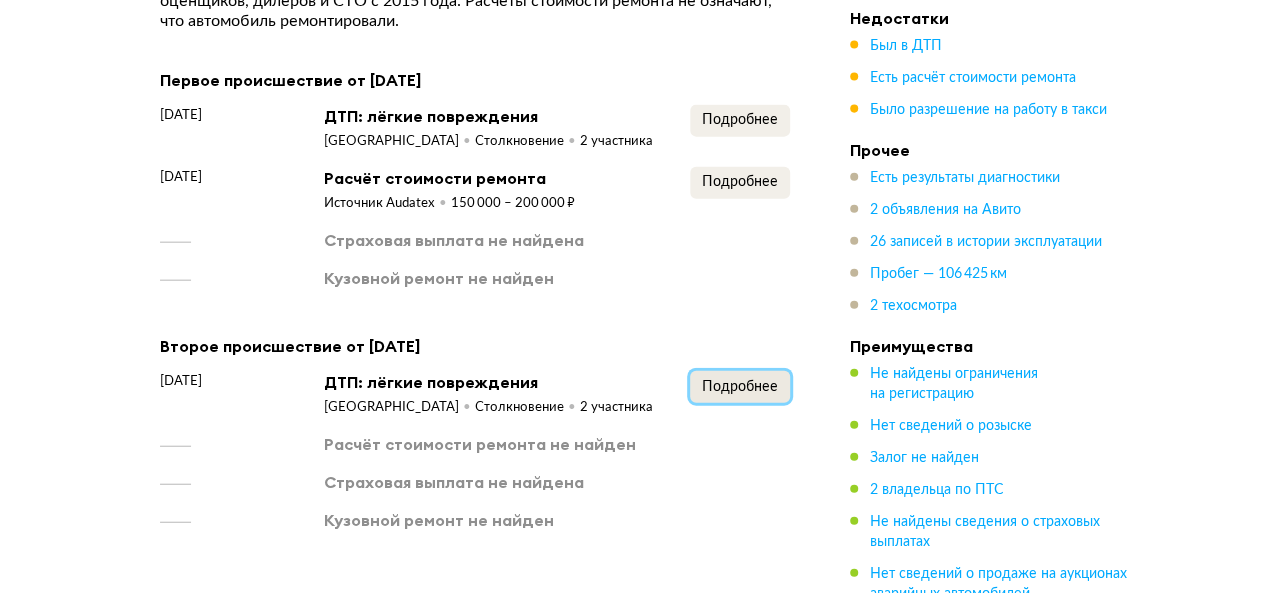 click on "Подробнее" at bounding box center (740, 387) 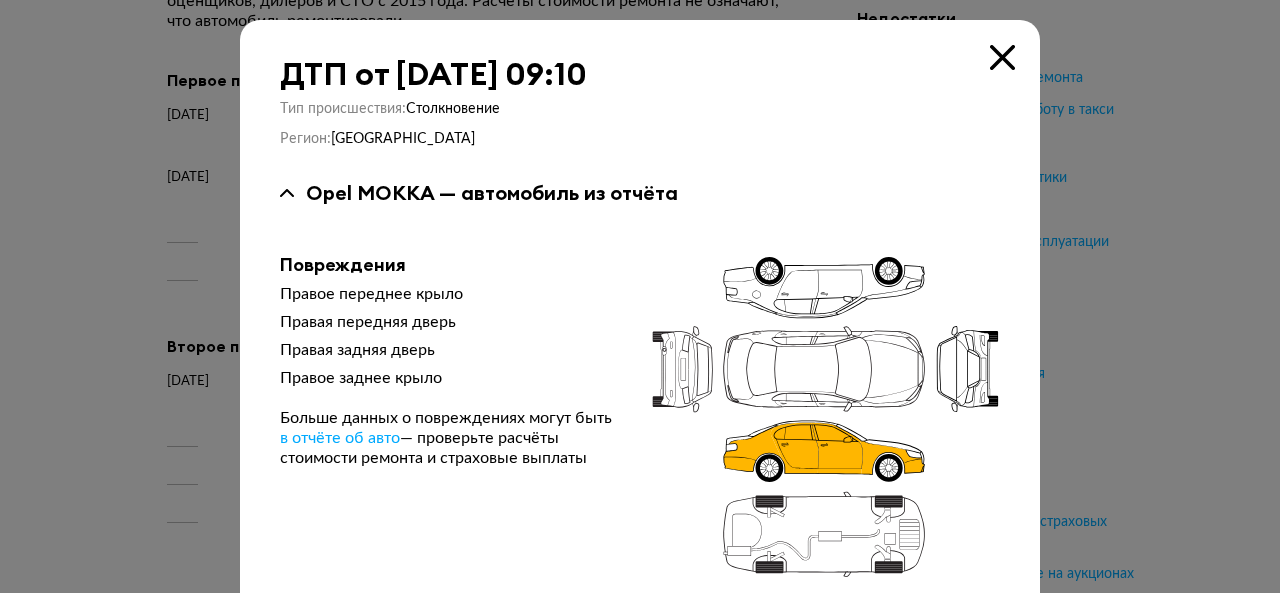 click at bounding box center (1002, 57) 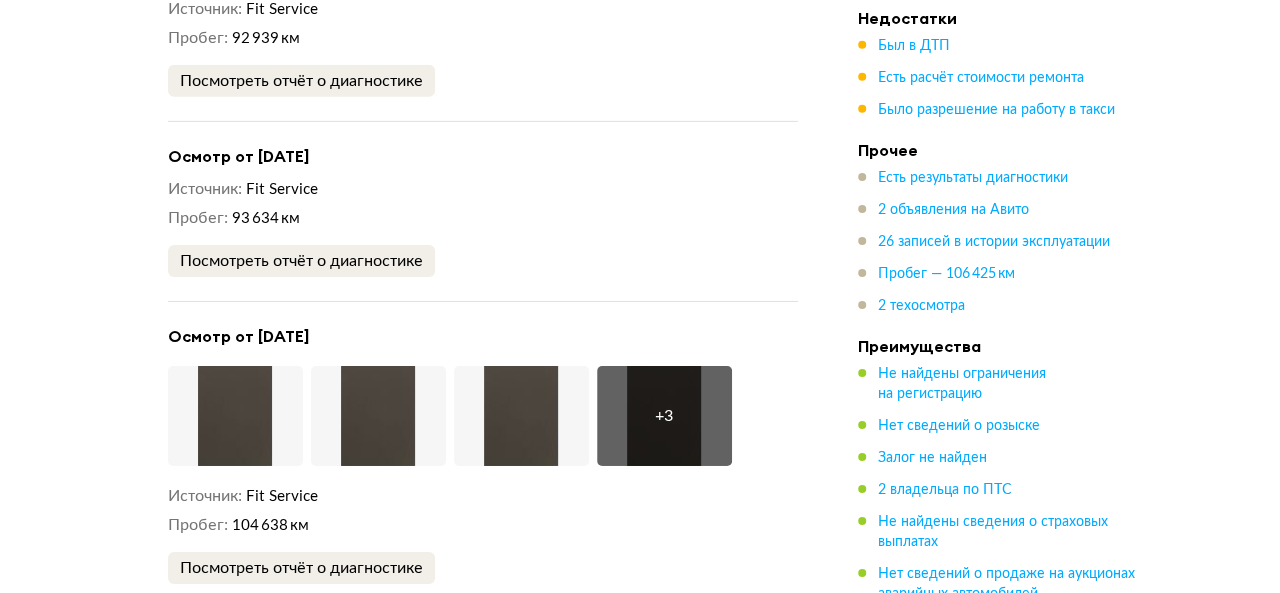 scroll, scrollTop: 3361, scrollLeft: 0, axis: vertical 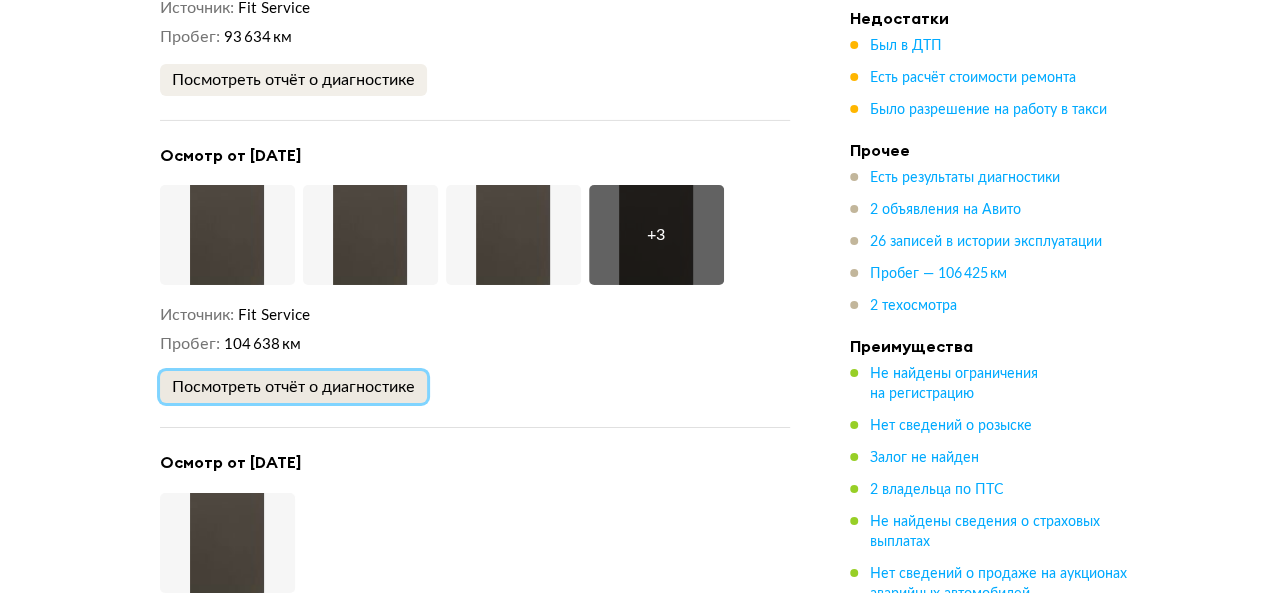 click on "Посмотреть отчёт о диагностике" at bounding box center (293, 387) 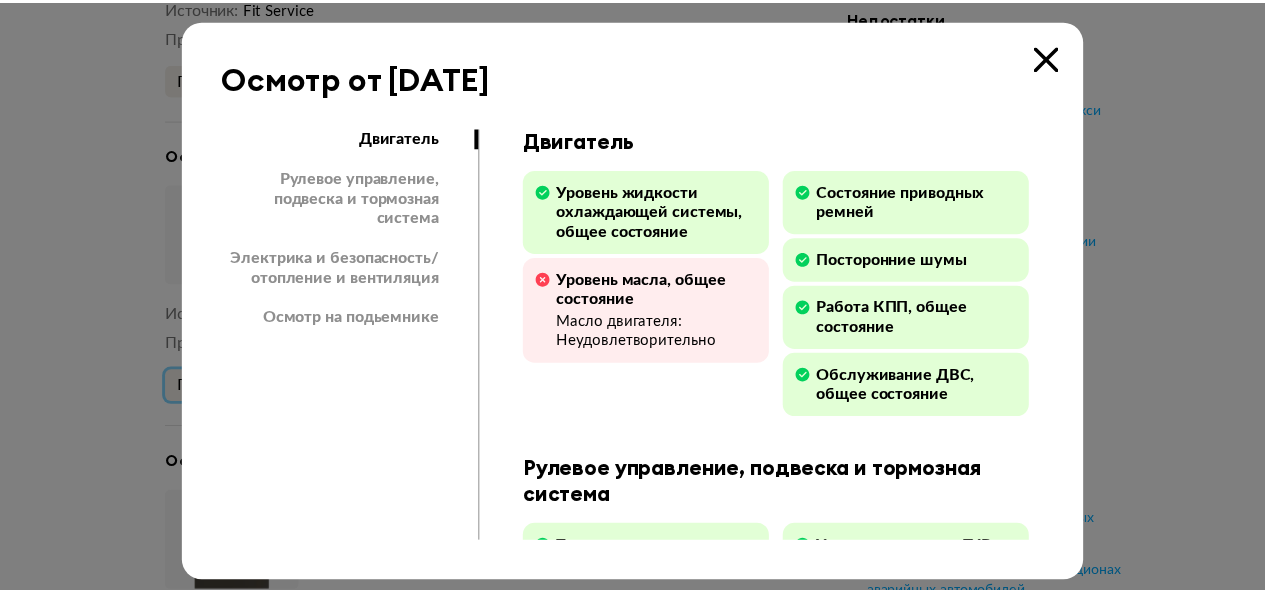 scroll, scrollTop: 400, scrollLeft: 0, axis: vertical 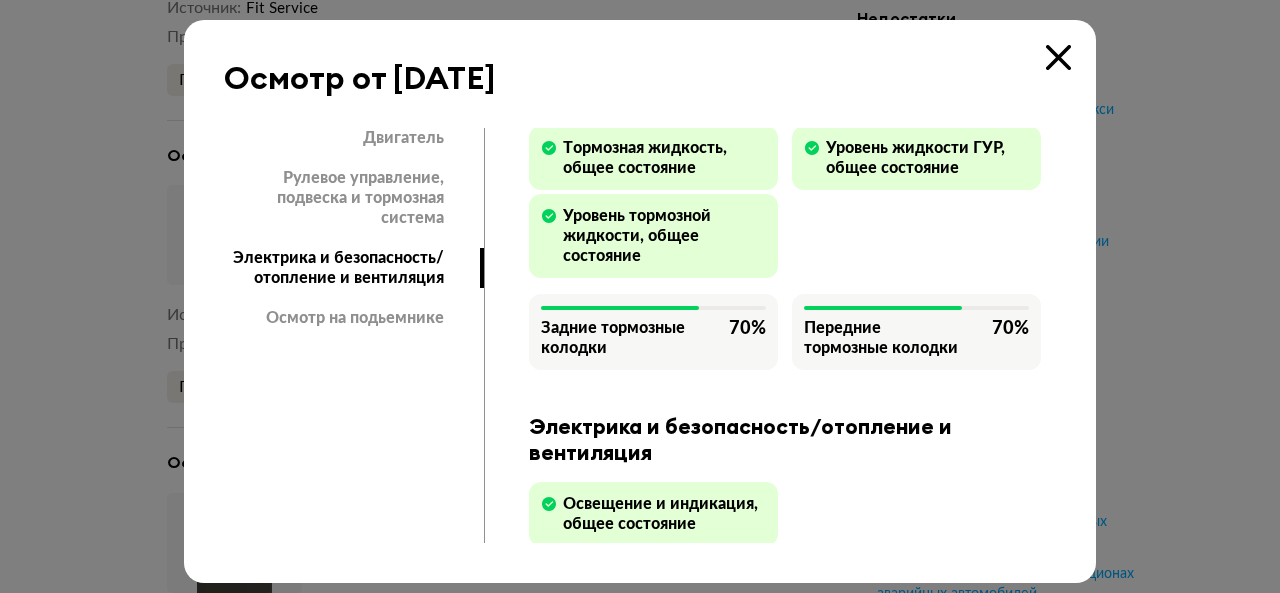 click at bounding box center (1058, 57) 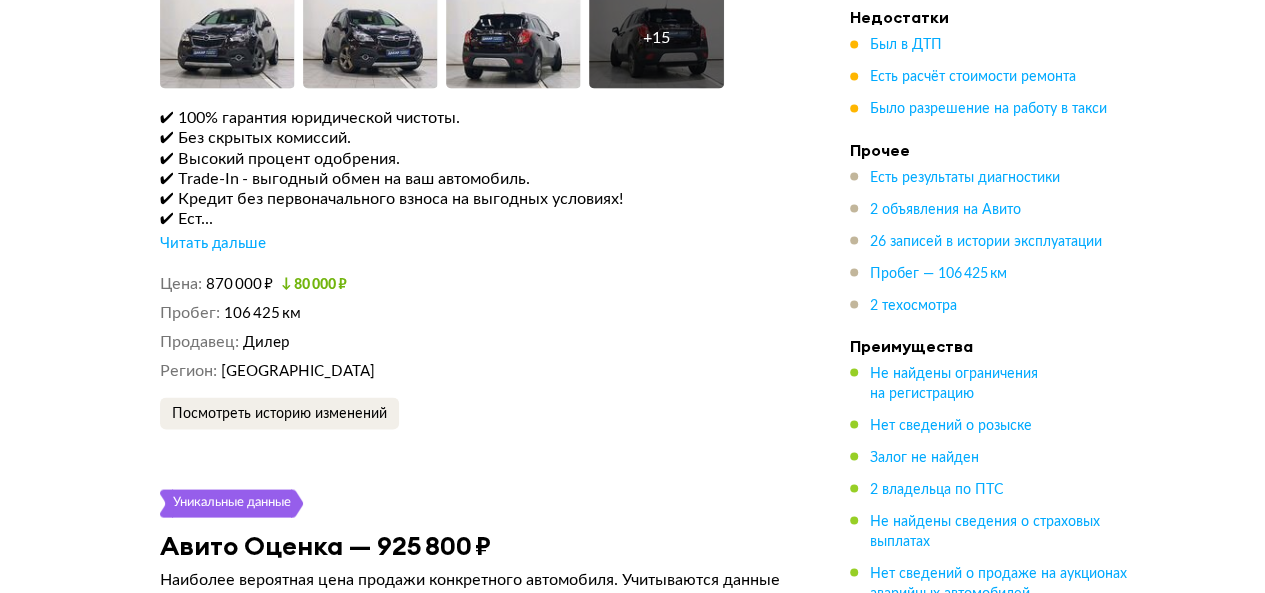 scroll, scrollTop: 5661, scrollLeft: 0, axis: vertical 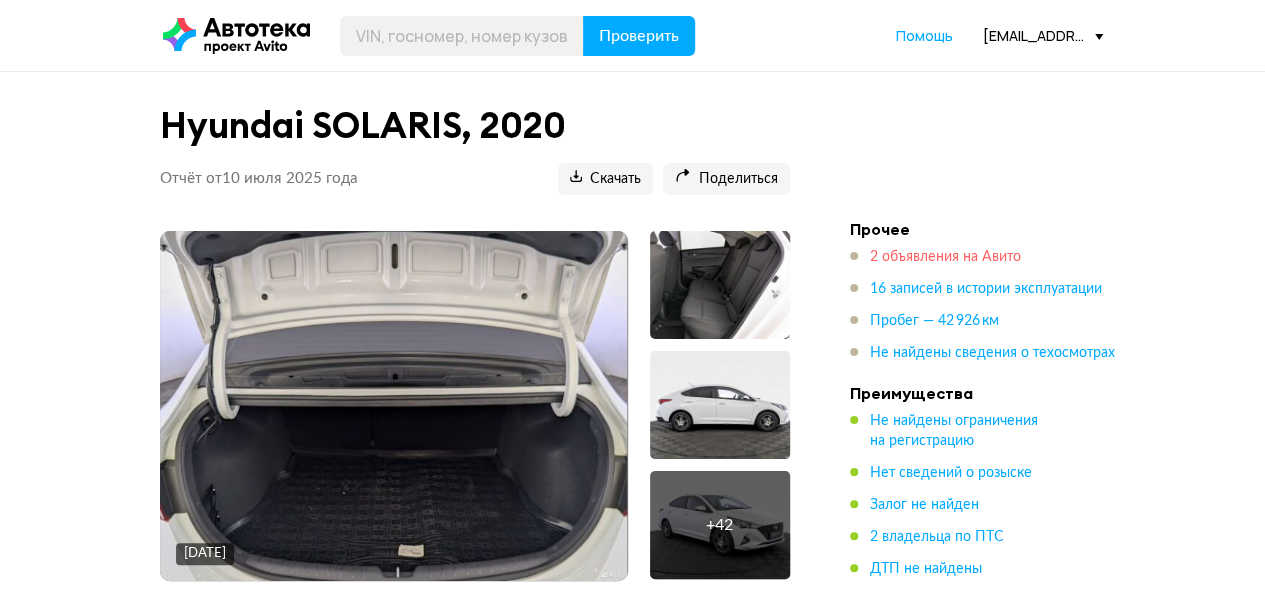 click on "2 объявления на Авито" at bounding box center [945, 257] 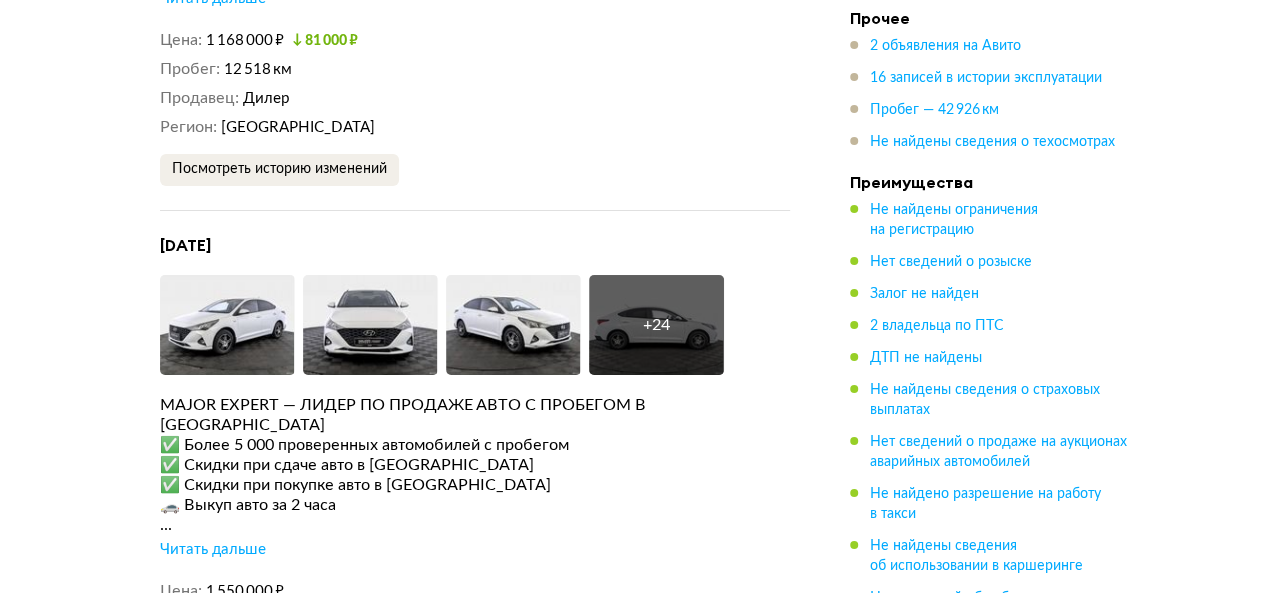 scroll, scrollTop: 3672, scrollLeft: 0, axis: vertical 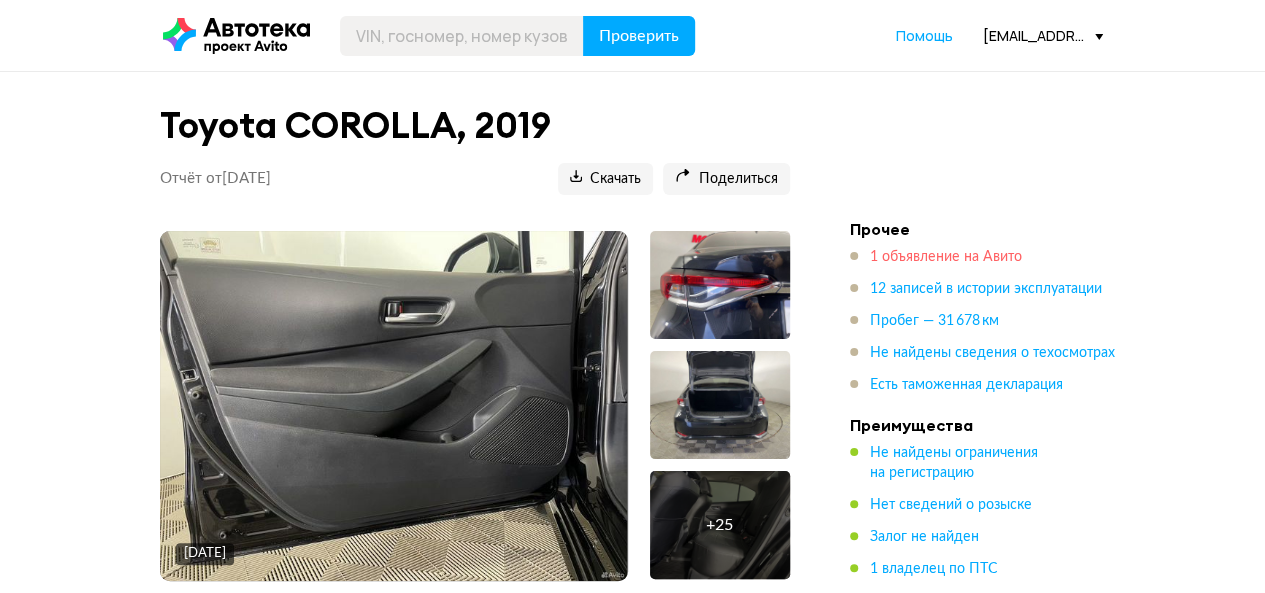 click on "1 объявление на Авито" at bounding box center [946, 257] 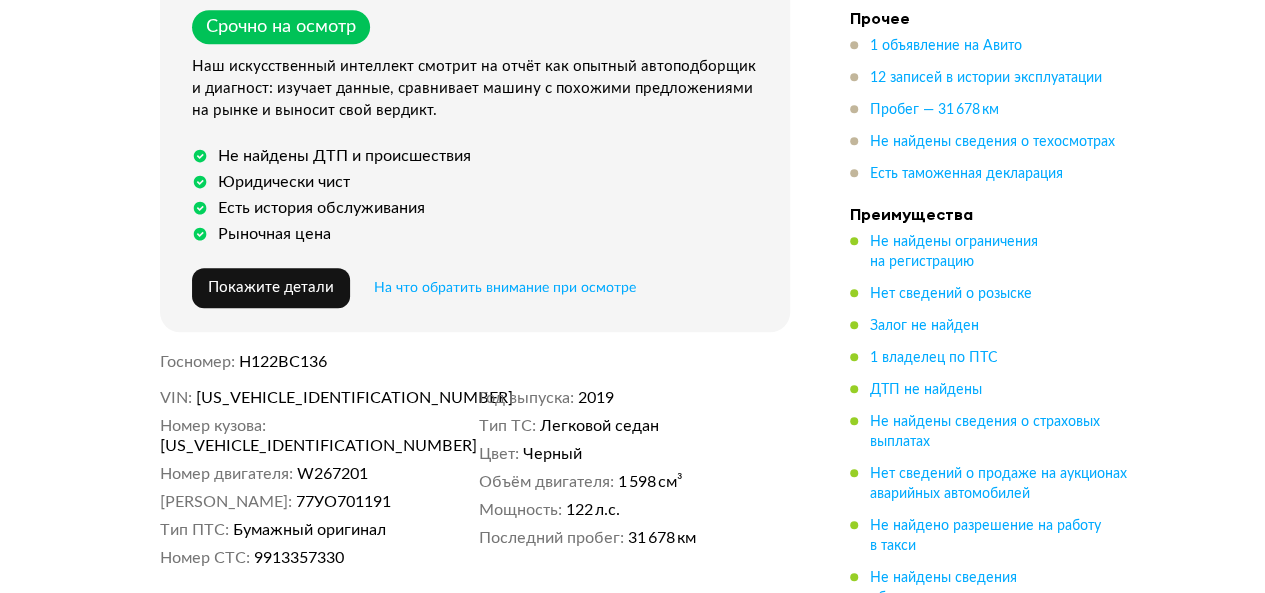scroll, scrollTop: 2978, scrollLeft: 0, axis: vertical 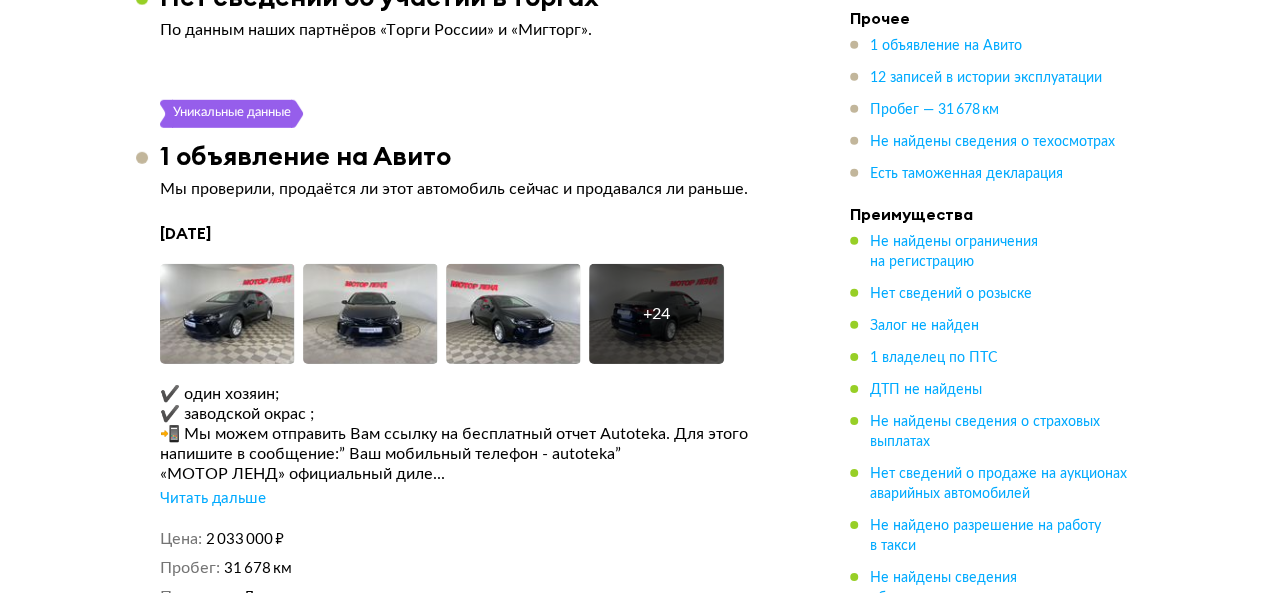 click on "Читать дальше" at bounding box center (213, 499) 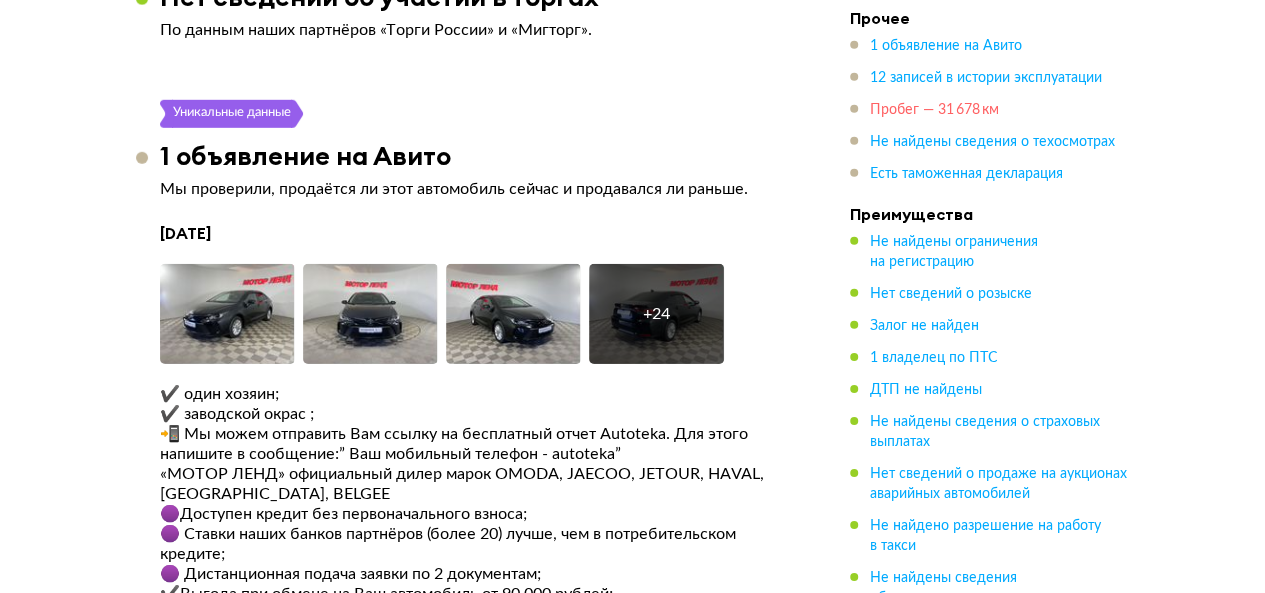 click on "Пробег —  31 678 км" at bounding box center (934, 110) 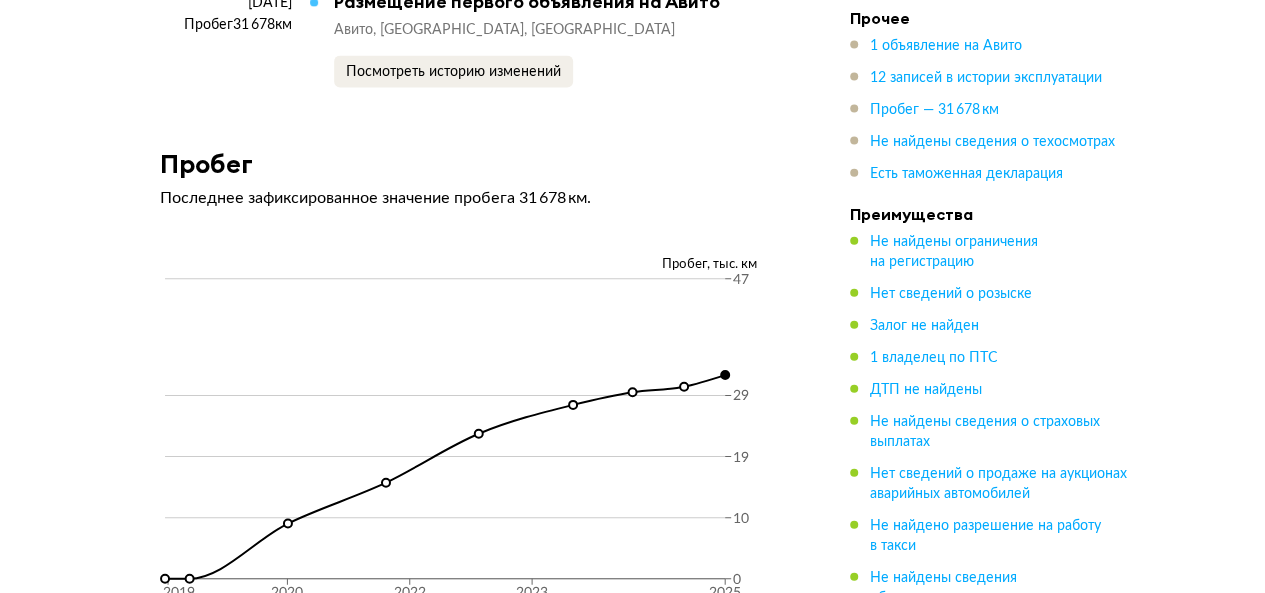 scroll, scrollTop: 6070, scrollLeft: 0, axis: vertical 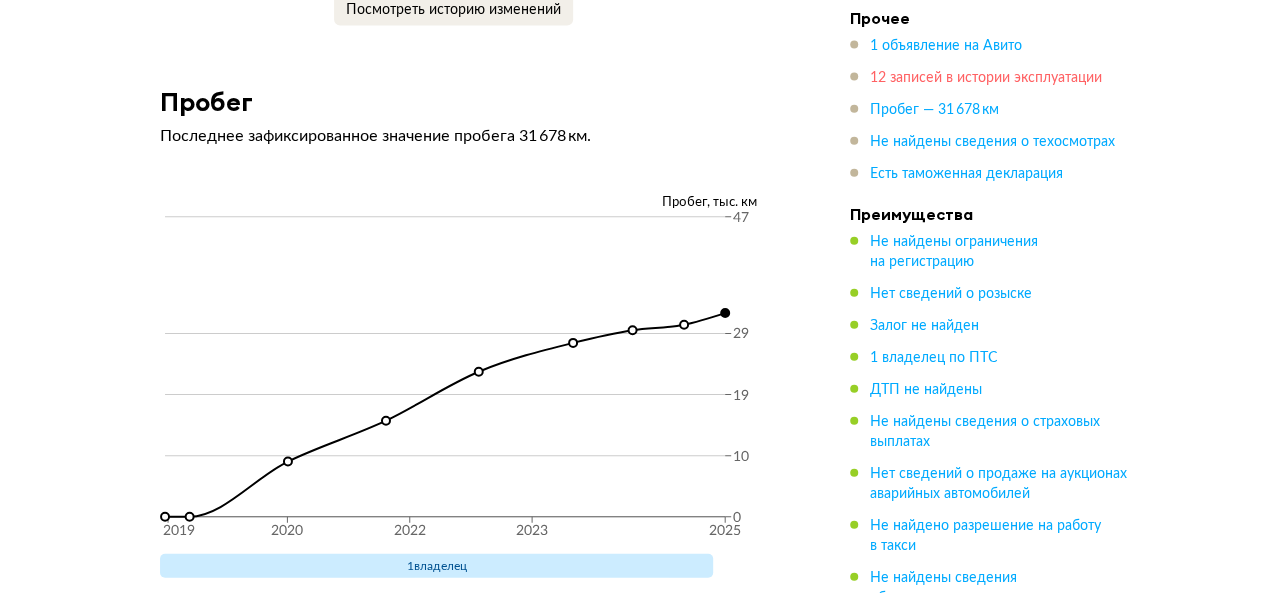 click on "12 записей в истории эксплуатации" at bounding box center [986, 78] 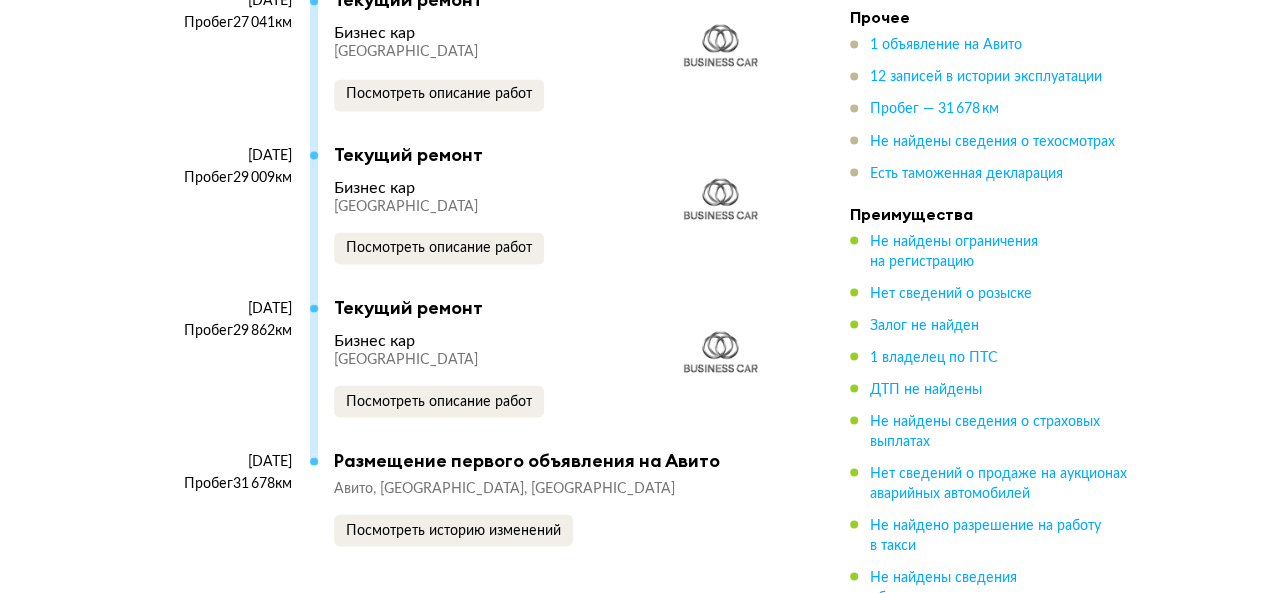 scroll, scrollTop: 5596, scrollLeft: 0, axis: vertical 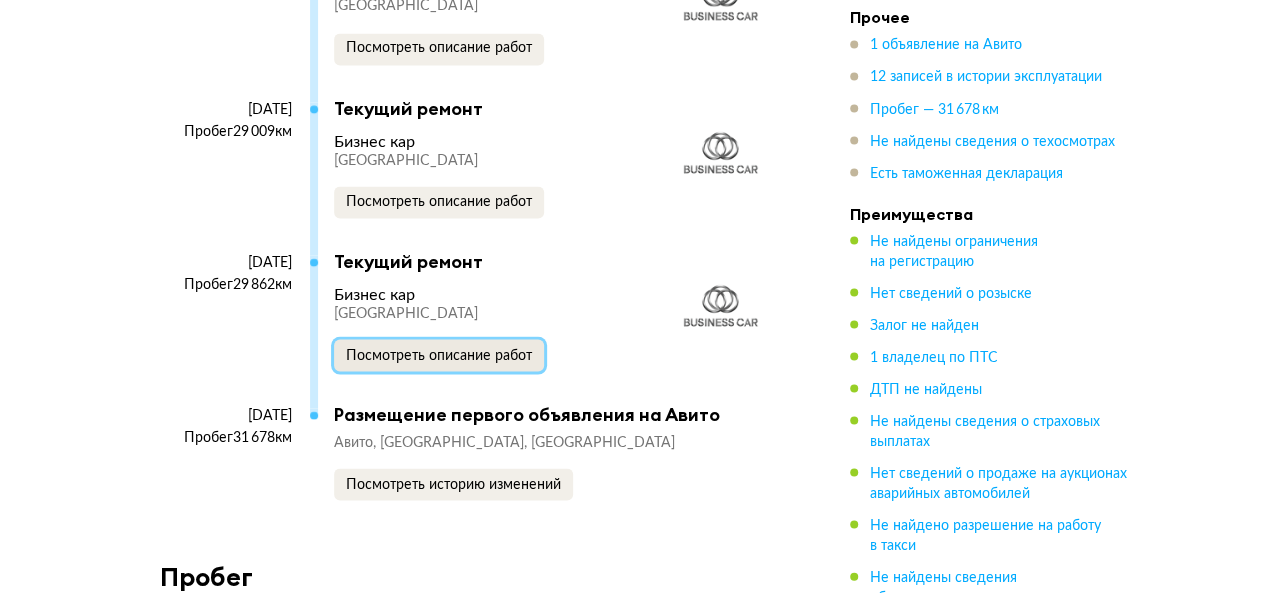 click on "Посмотреть описание работ" at bounding box center (439, 355) 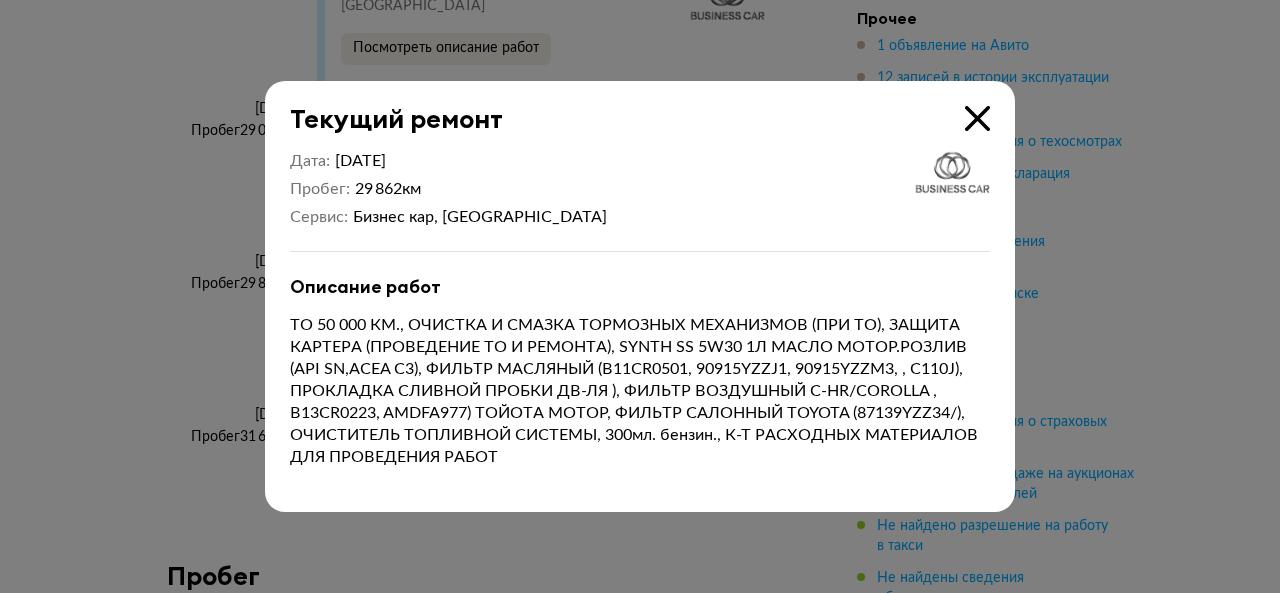 click at bounding box center [977, 118] 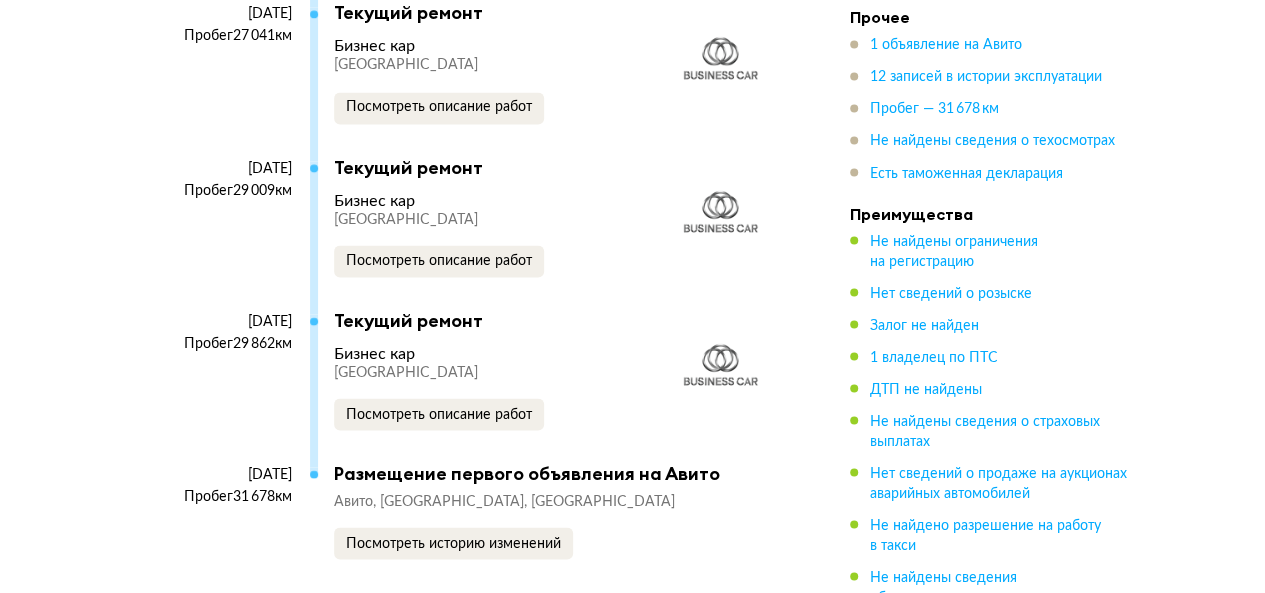 scroll, scrollTop: 5496, scrollLeft: 0, axis: vertical 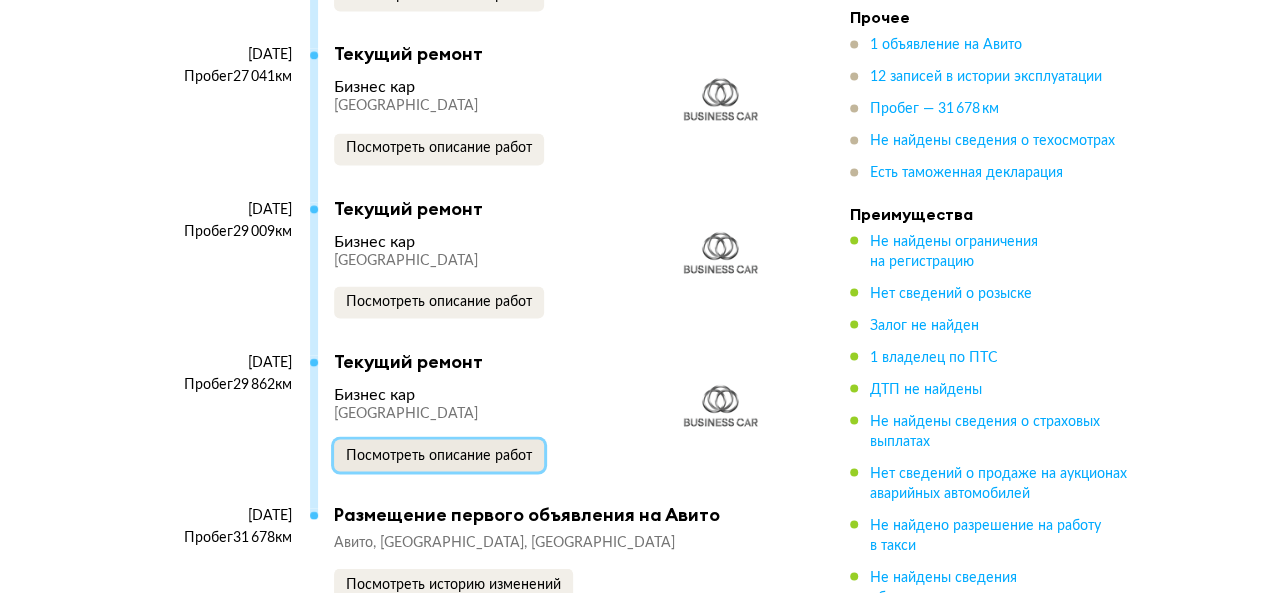 click on "Посмотреть описание работ" at bounding box center [439, 455] 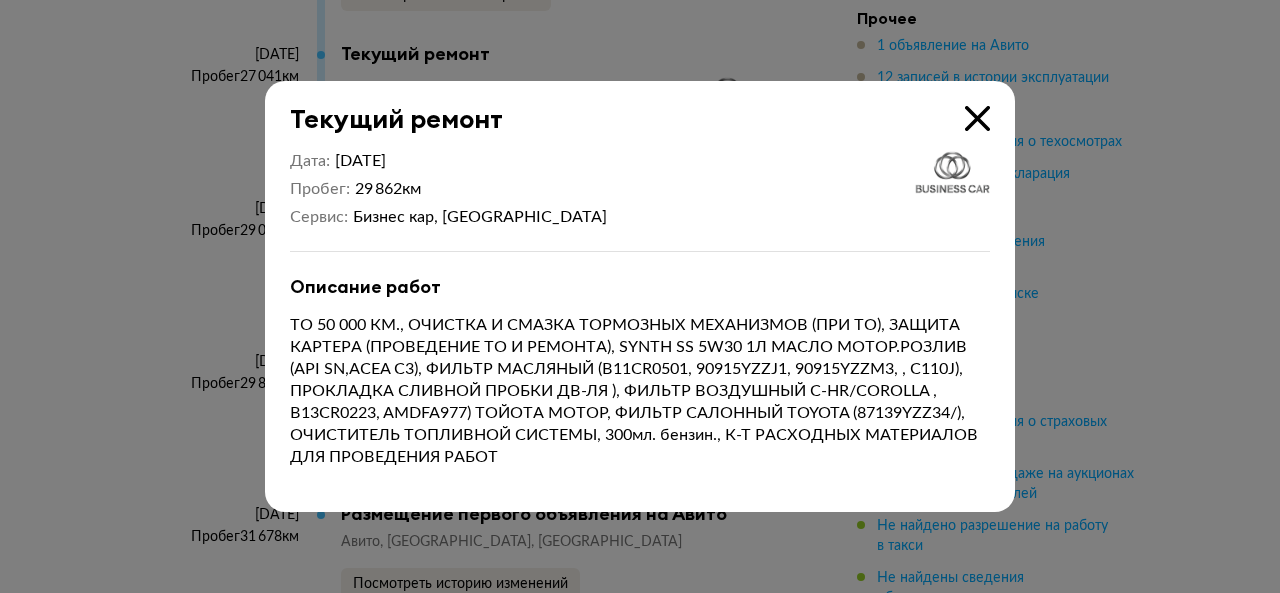 drag, startPoint x: 985, startPoint y: 119, endPoint x: 714, endPoint y: 111, distance: 271.11804 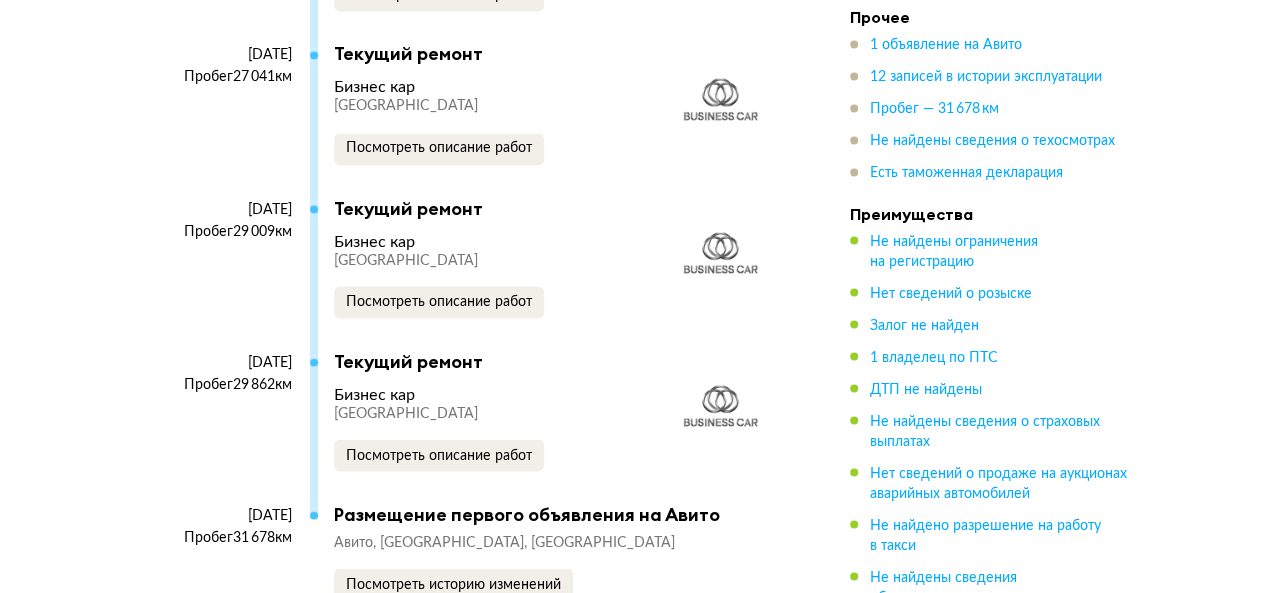 click on "Прочее 1 объявление на Авито 12 записей в истории эксплуатации Пробег —  31 678 км Не найдены сведения о техосмотрах Есть таможенная декларация" at bounding box center (990, 96) 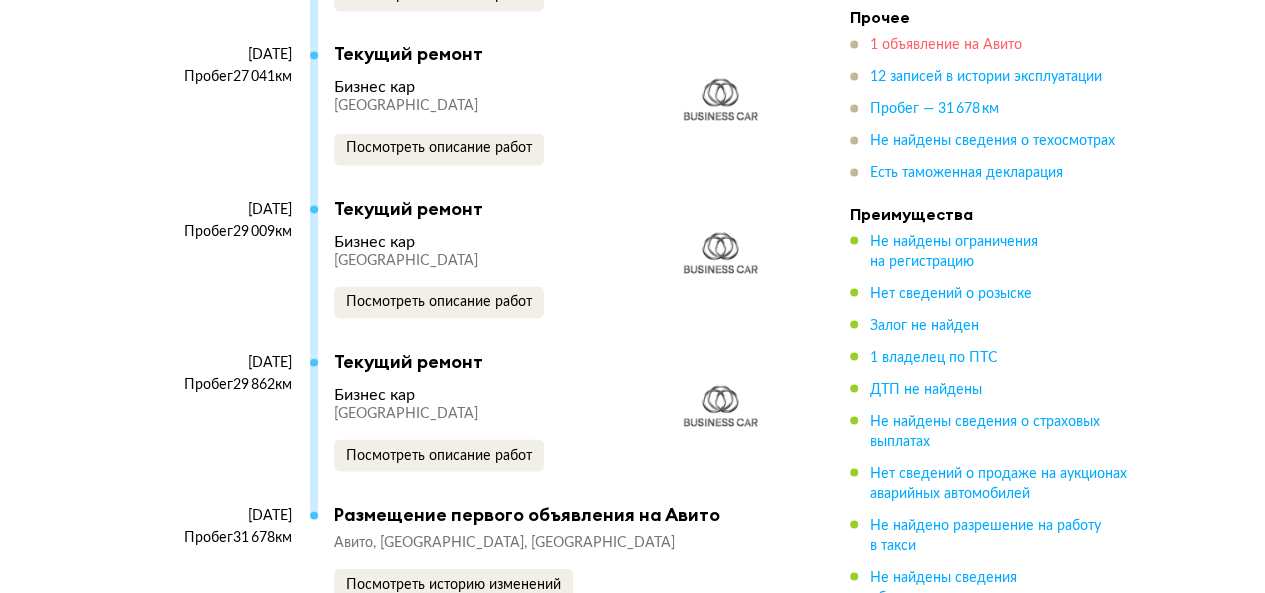 click on "1 объявление на Авито" at bounding box center [946, 46] 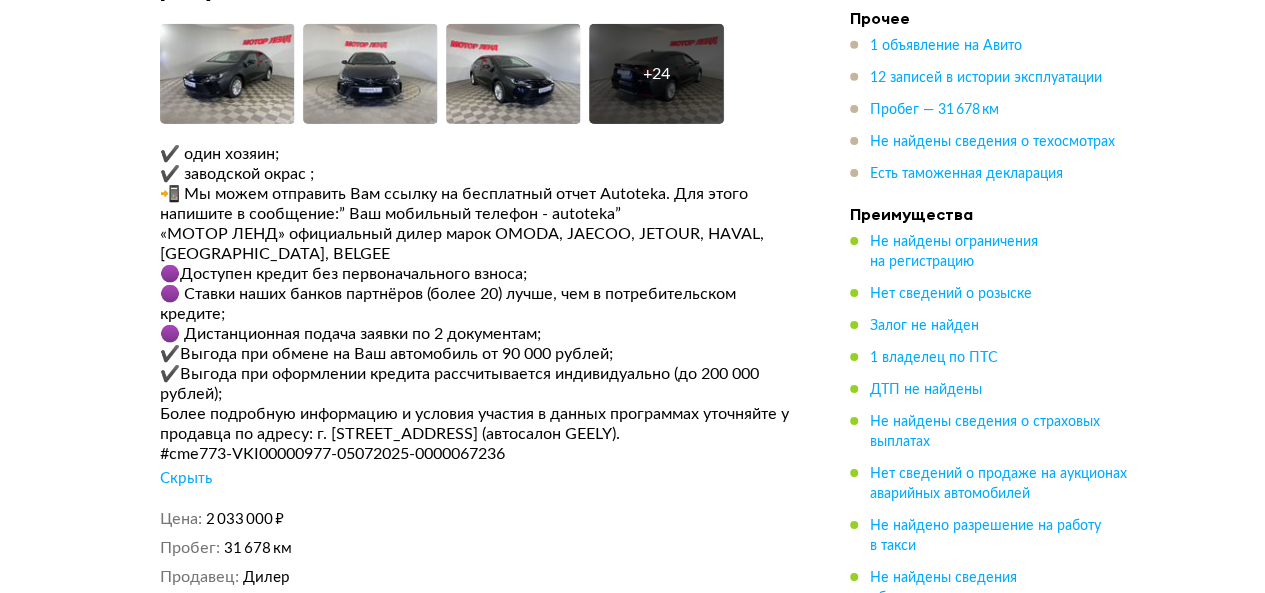 scroll, scrollTop: 3278, scrollLeft: 0, axis: vertical 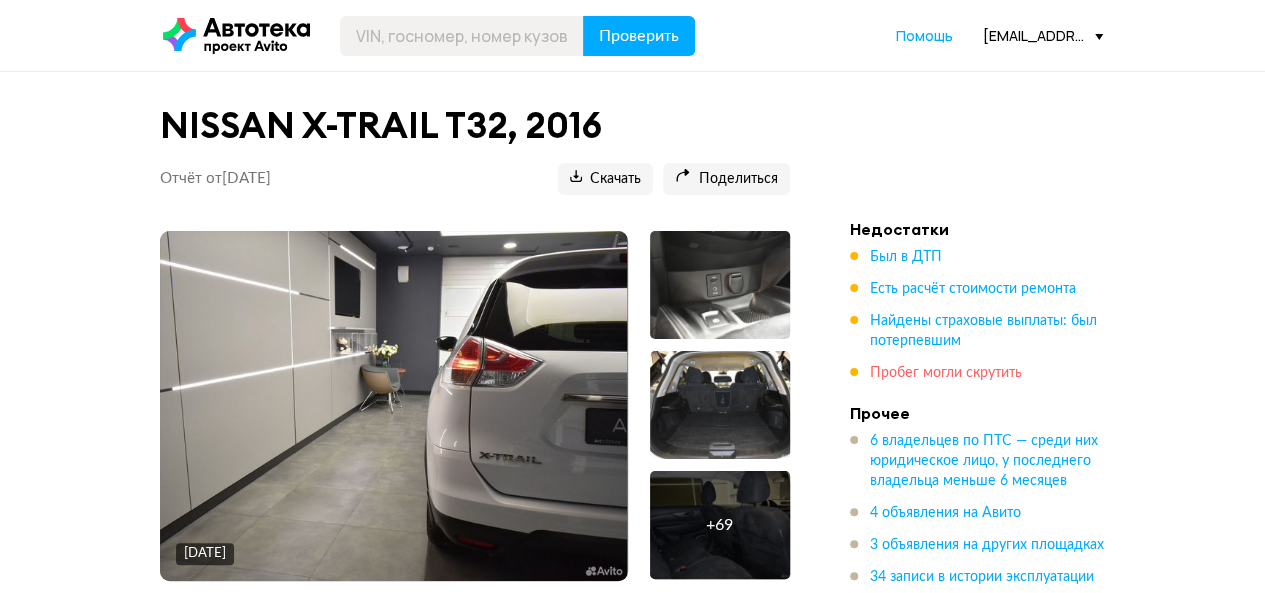 click on "Пробег могли скрутить" at bounding box center [946, 373] 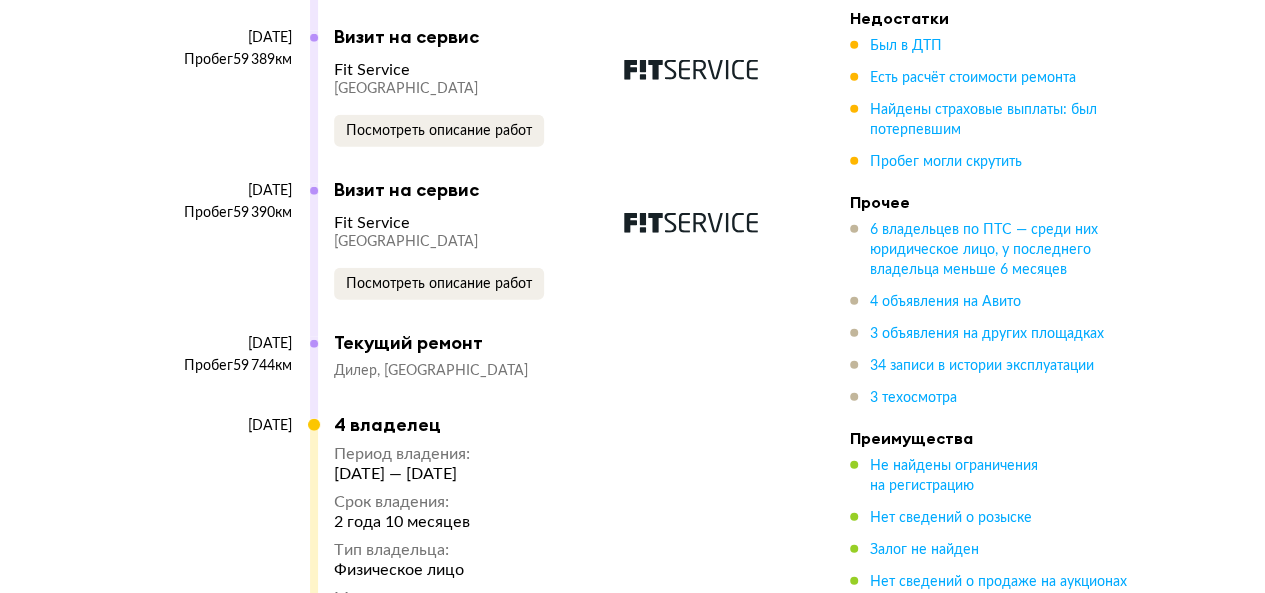 scroll, scrollTop: 12393, scrollLeft: 0, axis: vertical 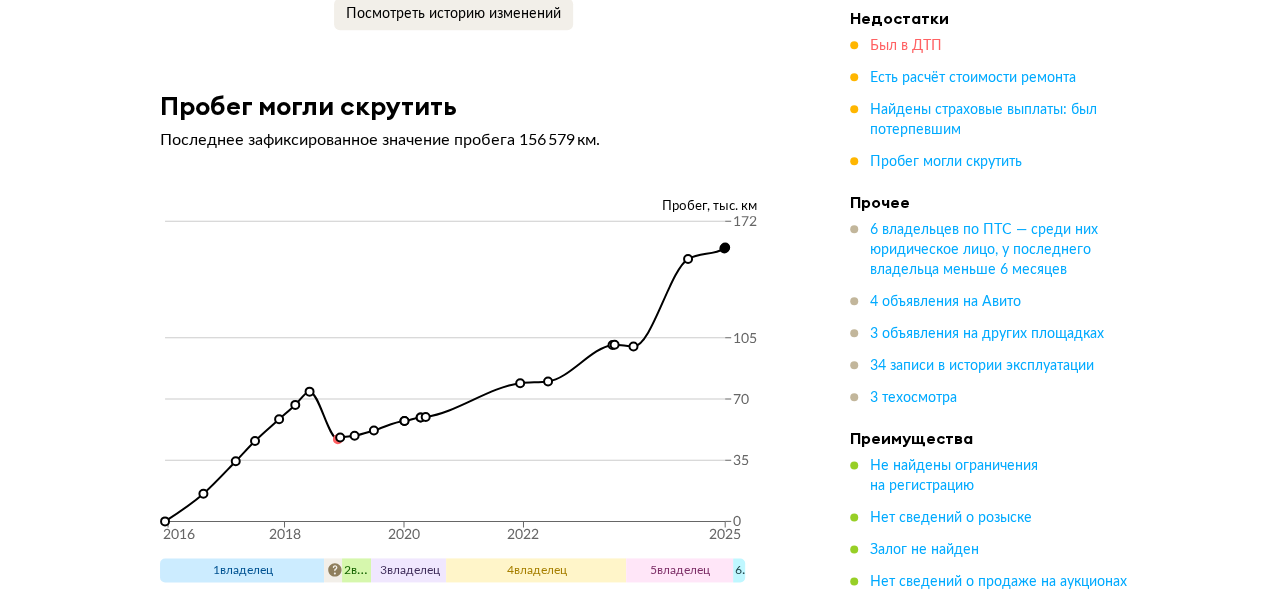 click on "Был в ДТП" at bounding box center [906, 46] 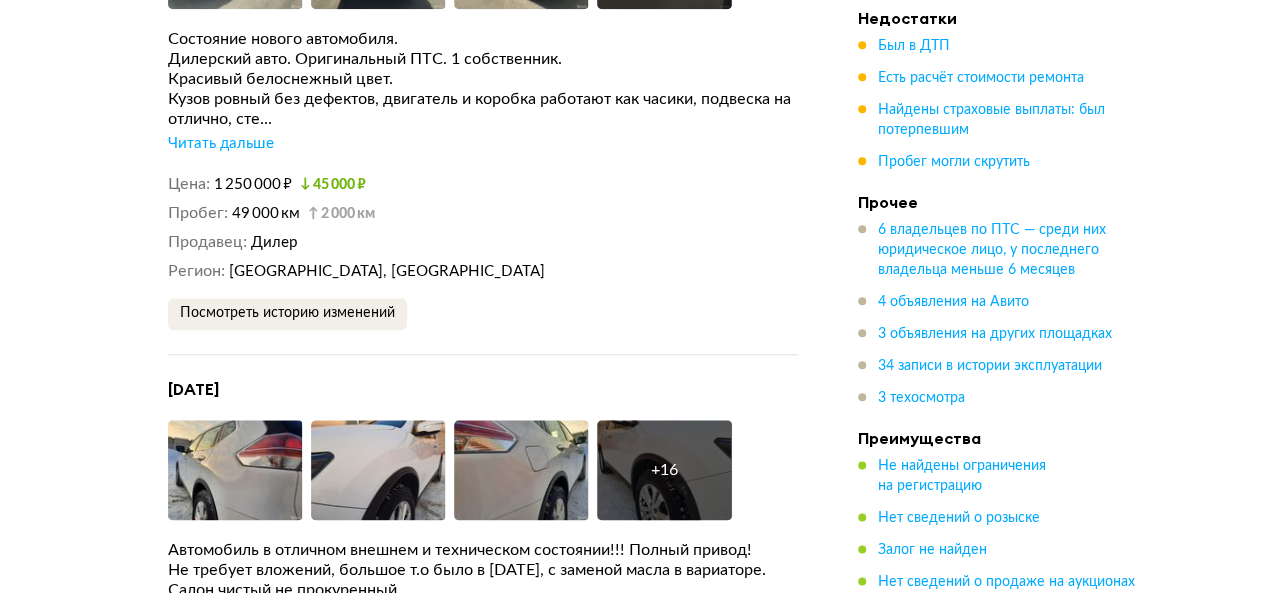 scroll, scrollTop: 3127, scrollLeft: 0, axis: vertical 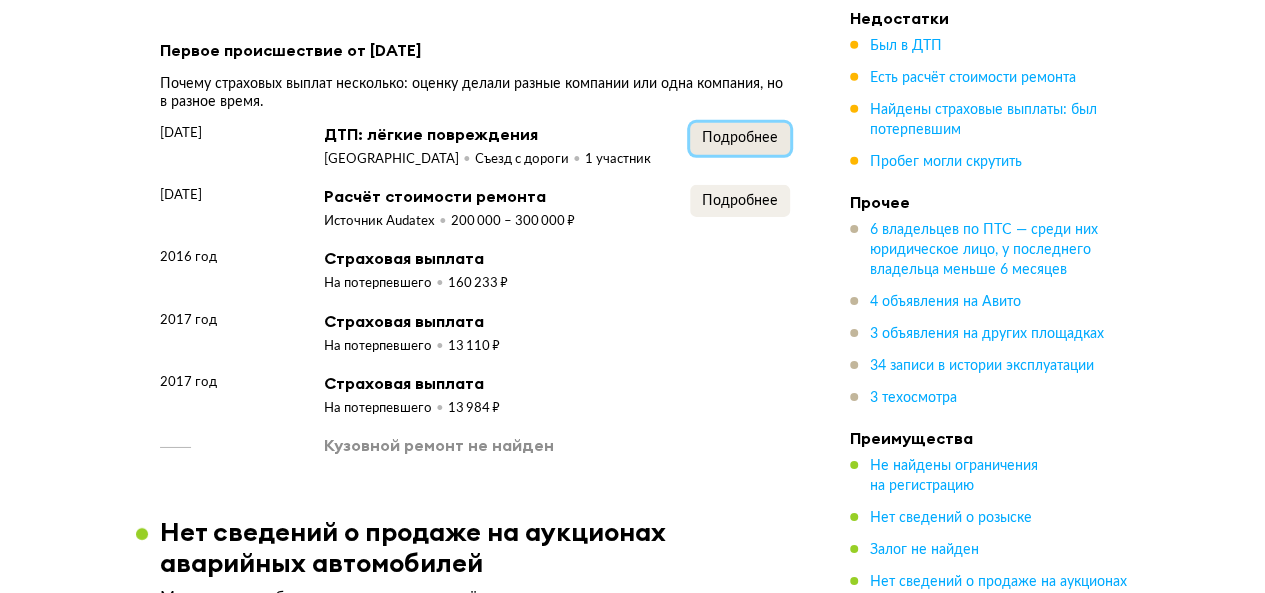 click on "Подробнее" at bounding box center [740, 138] 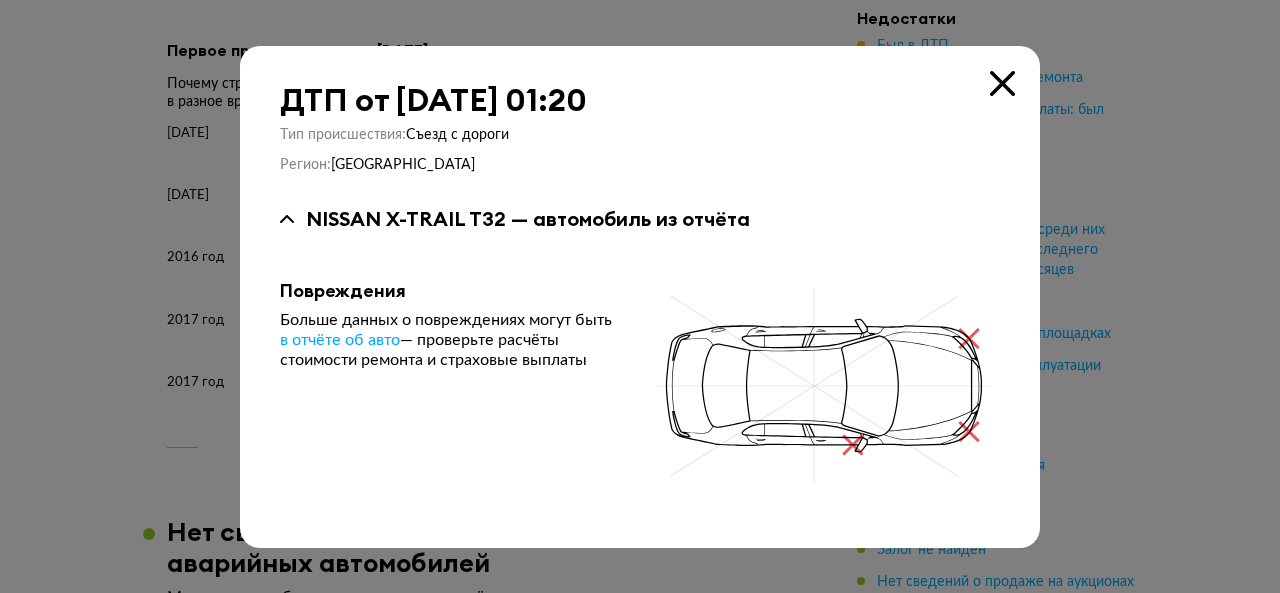 click at bounding box center (1002, 83) 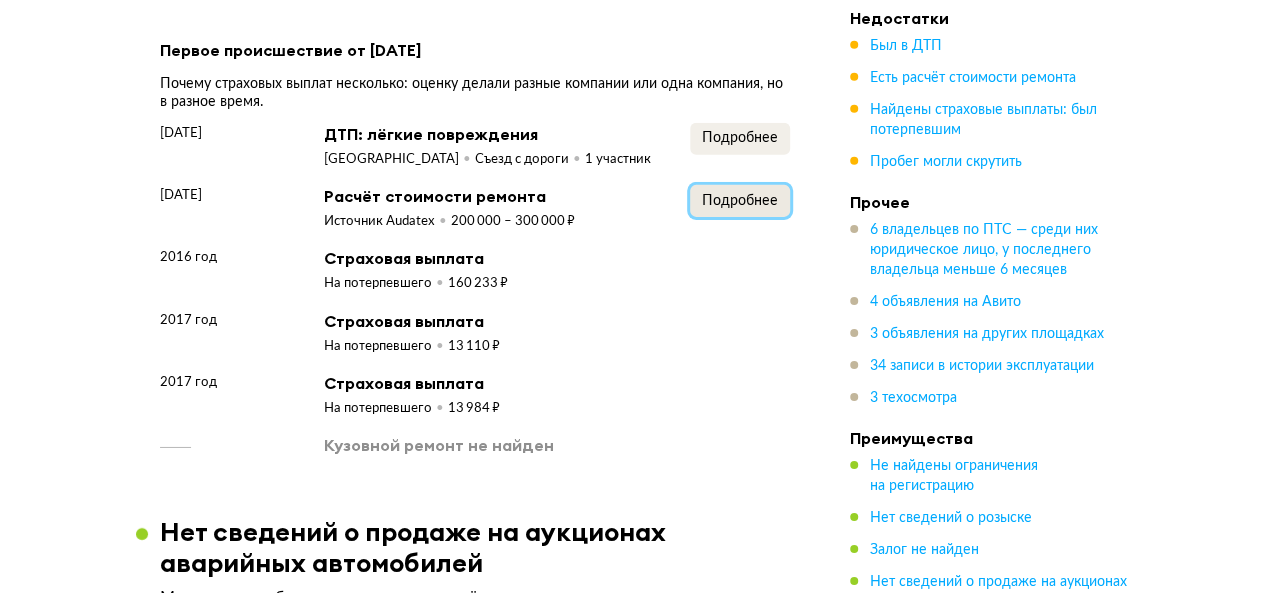 click on "Подробнее" at bounding box center [740, 201] 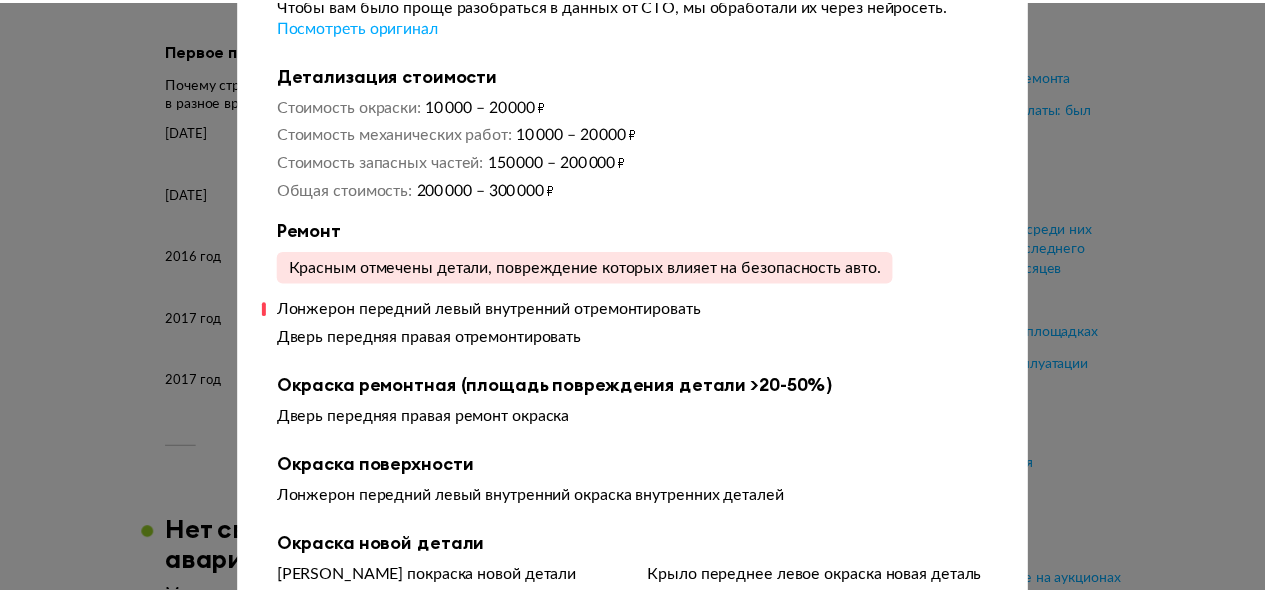 scroll, scrollTop: 0, scrollLeft: 0, axis: both 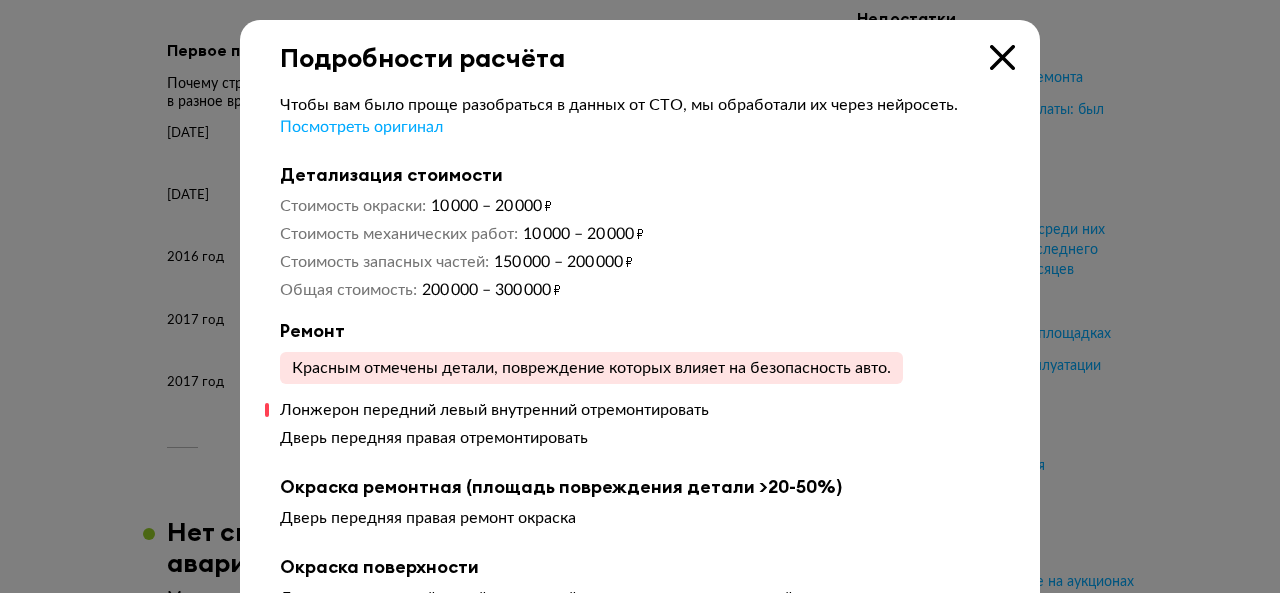 click at bounding box center [1002, 57] 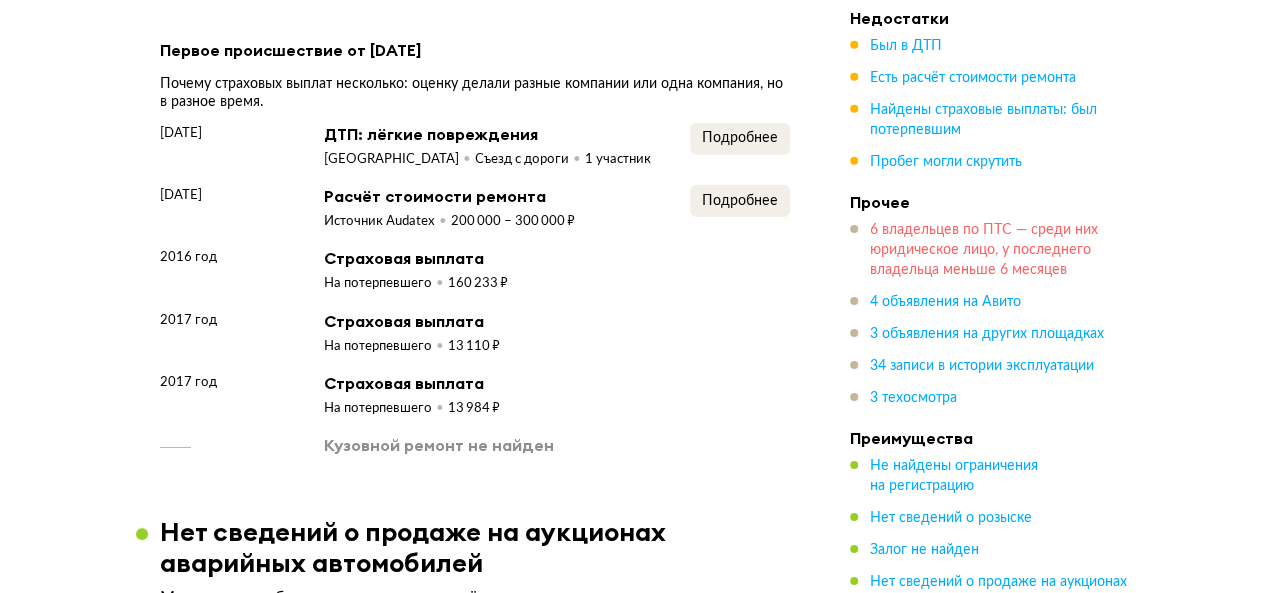 click on "6 владельцев по ПТС — среди них юридическое лицо, у последнего владельца меньше 6 месяцев" at bounding box center (984, 250) 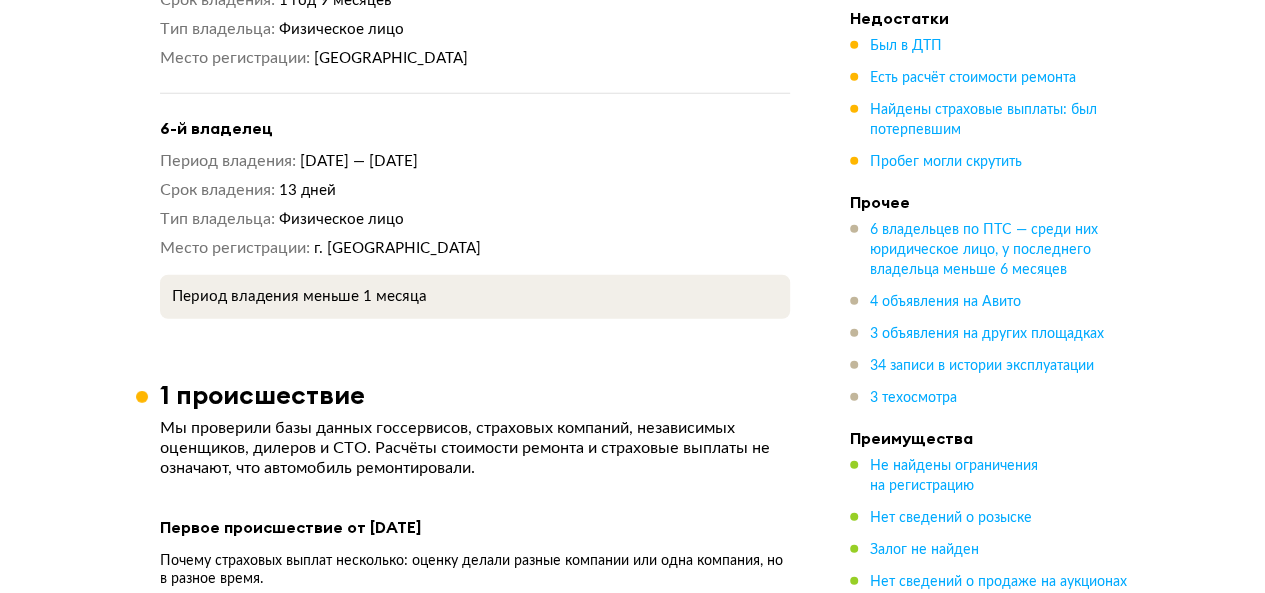 scroll, scrollTop: 2450, scrollLeft: 0, axis: vertical 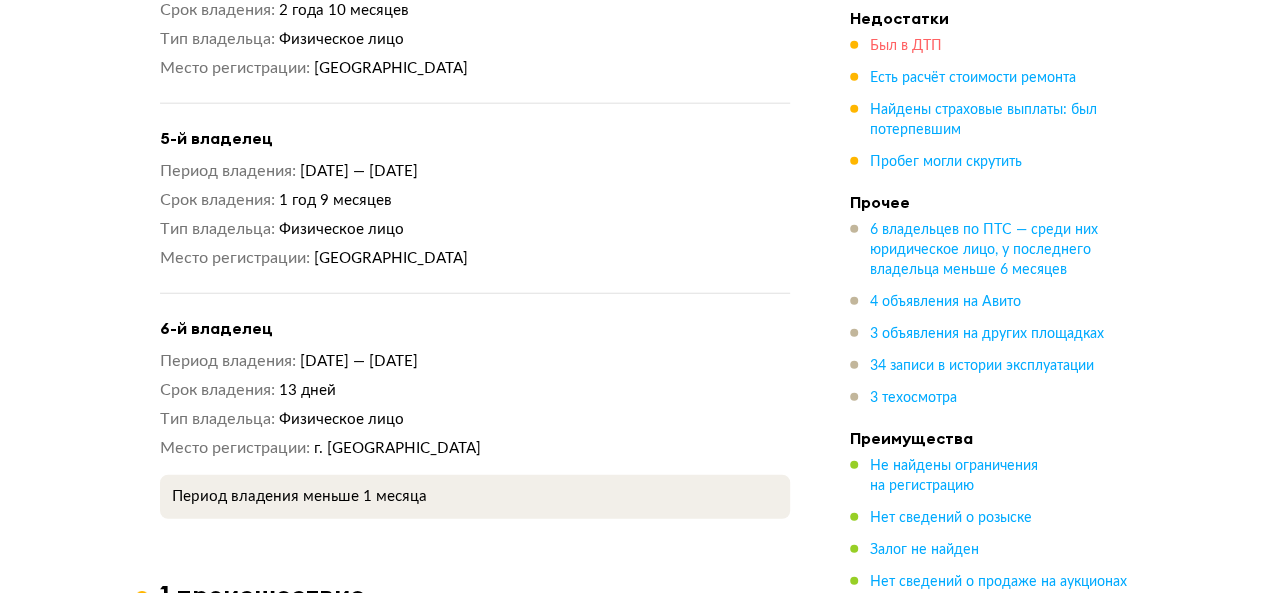 click on "Был в ДТП" at bounding box center (906, 46) 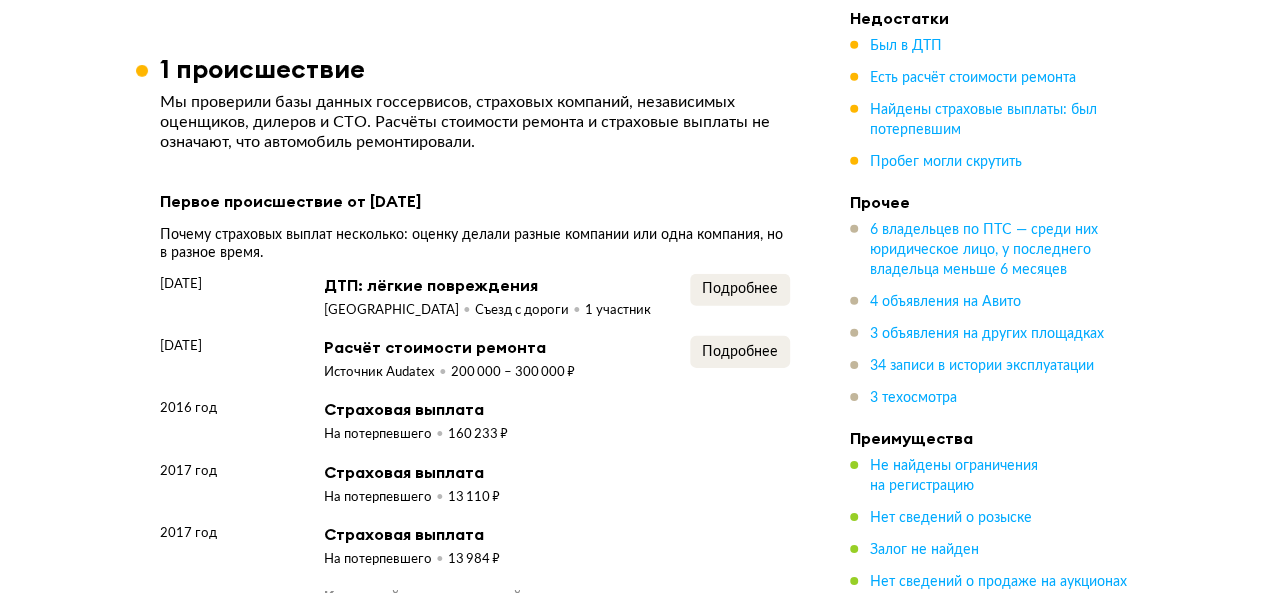 scroll, scrollTop: 3126, scrollLeft: 0, axis: vertical 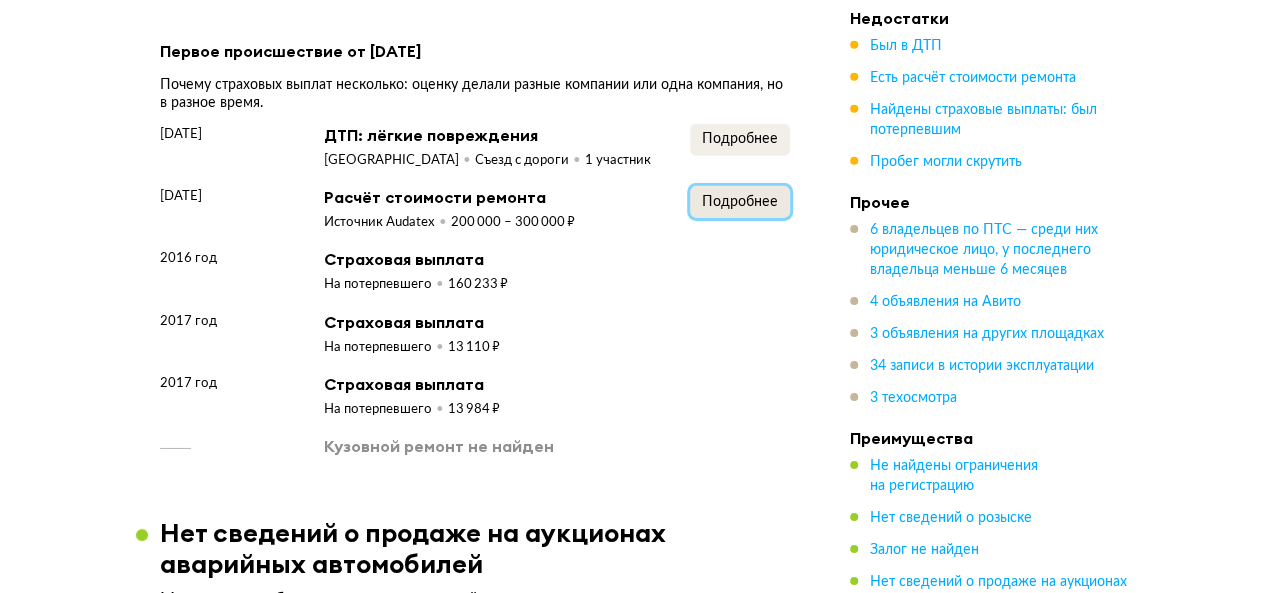 click on "Подробнее" at bounding box center [740, 202] 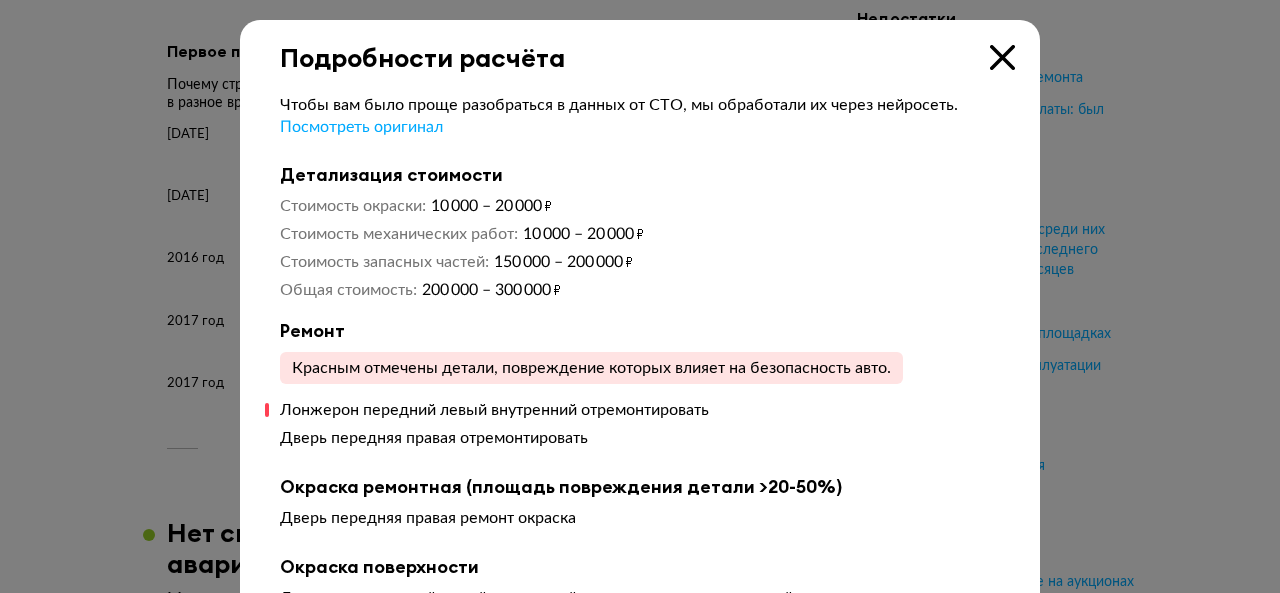 click at bounding box center [1002, 57] 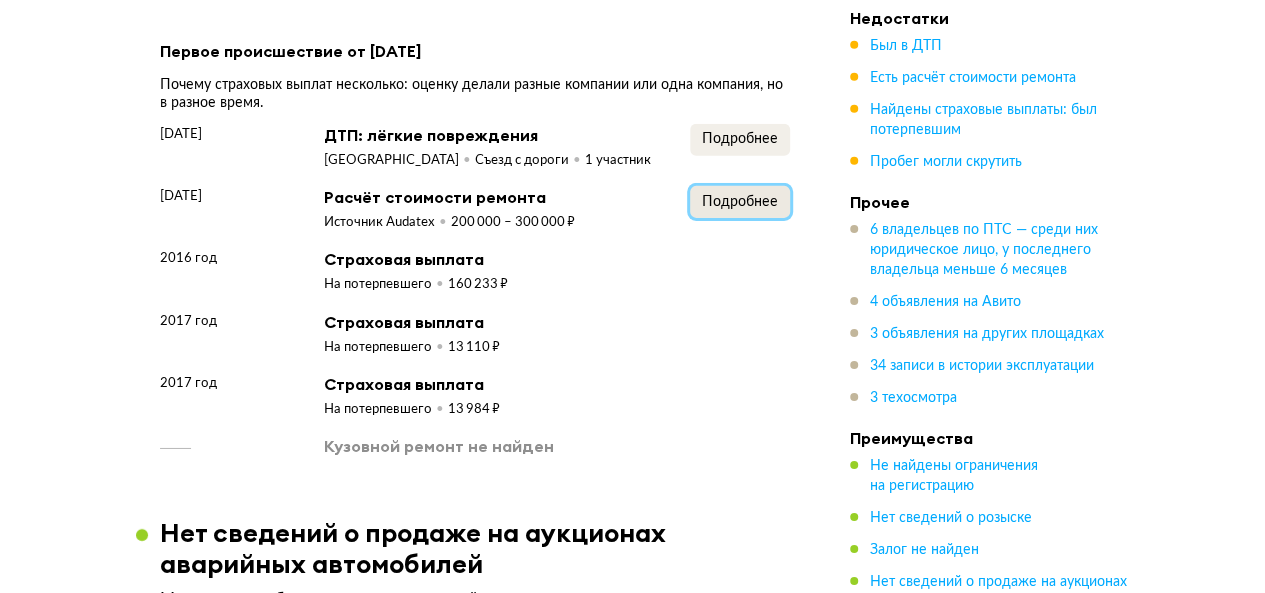 click on "Подробнее" at bounding box center [740, 202] 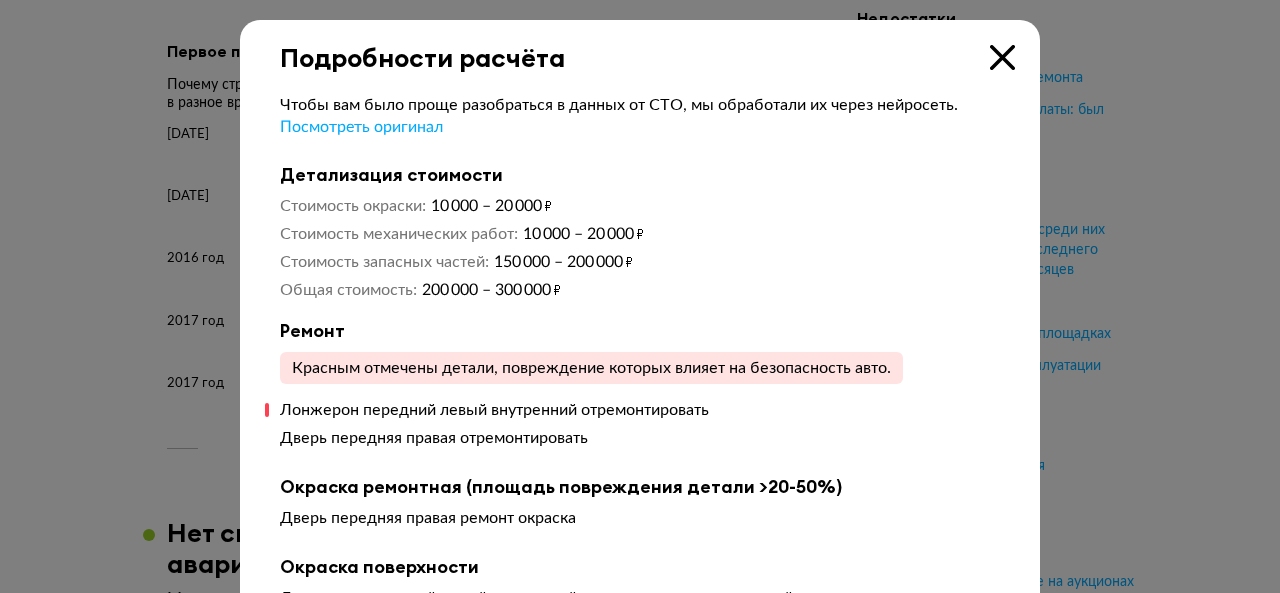 click at bounding box center [1002, 57] 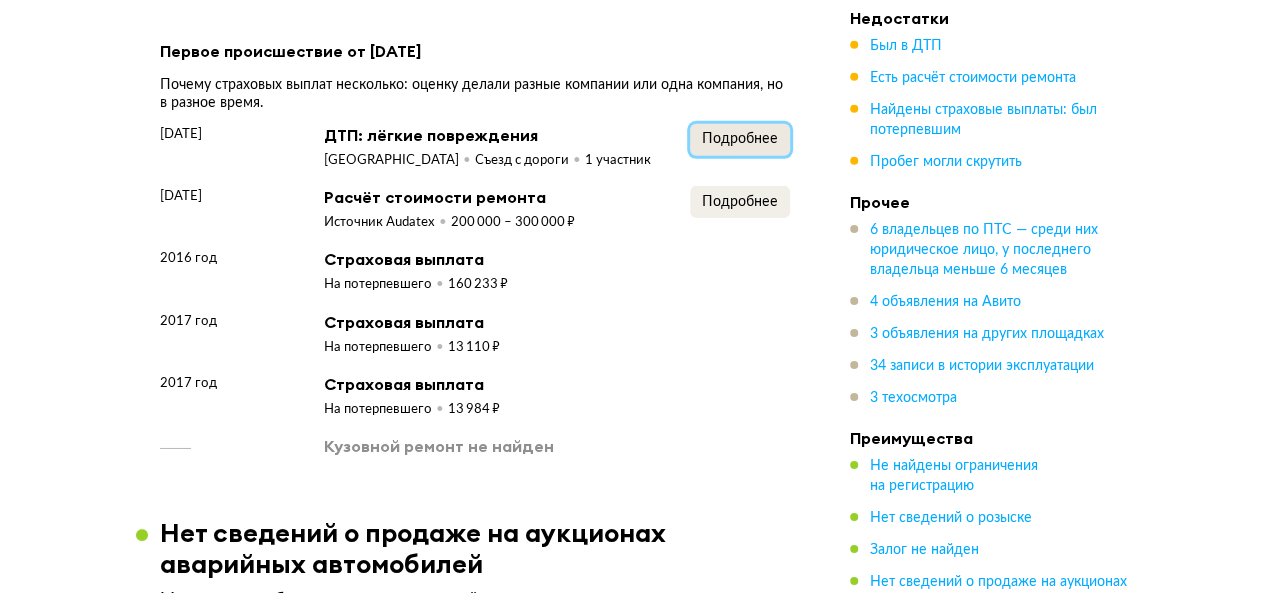 click on "Подробнее" at bounding box center [740, 139] 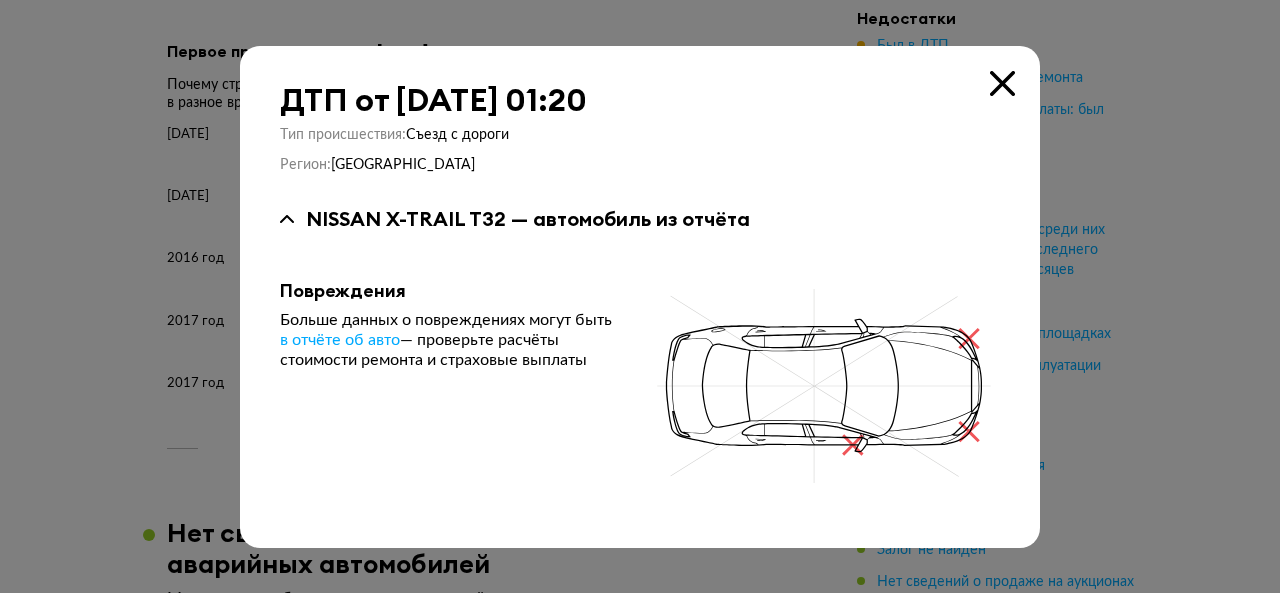click at bounding box center (1002, 83) 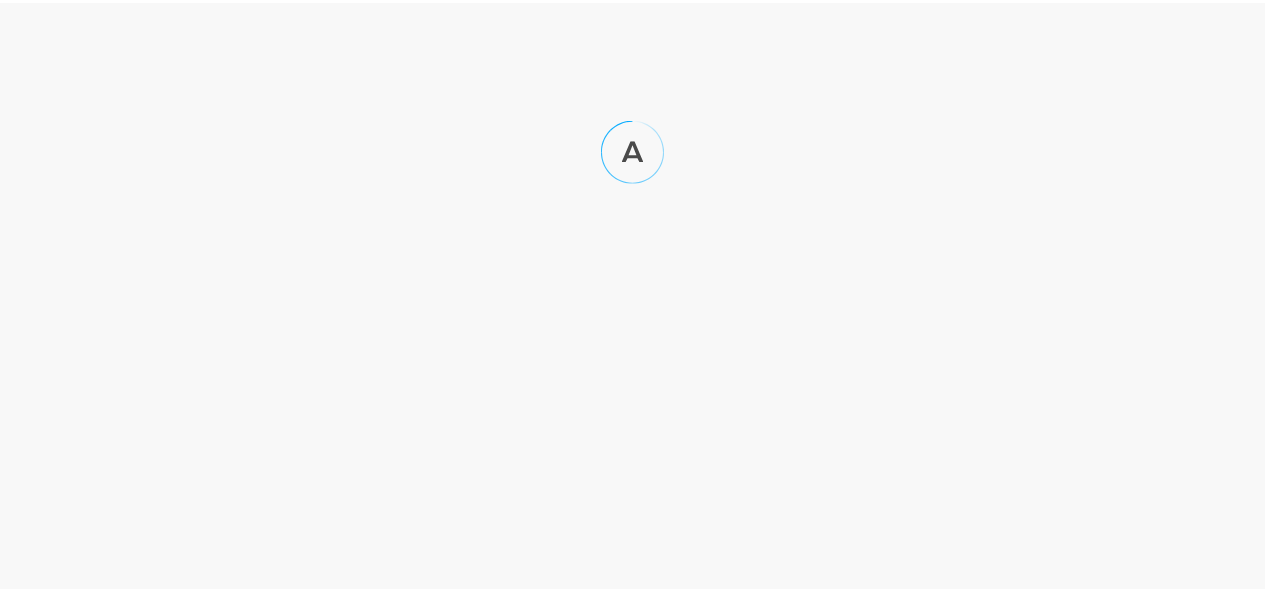 scroll, scrollTop: 0, scrollLeft: 0, axis: both 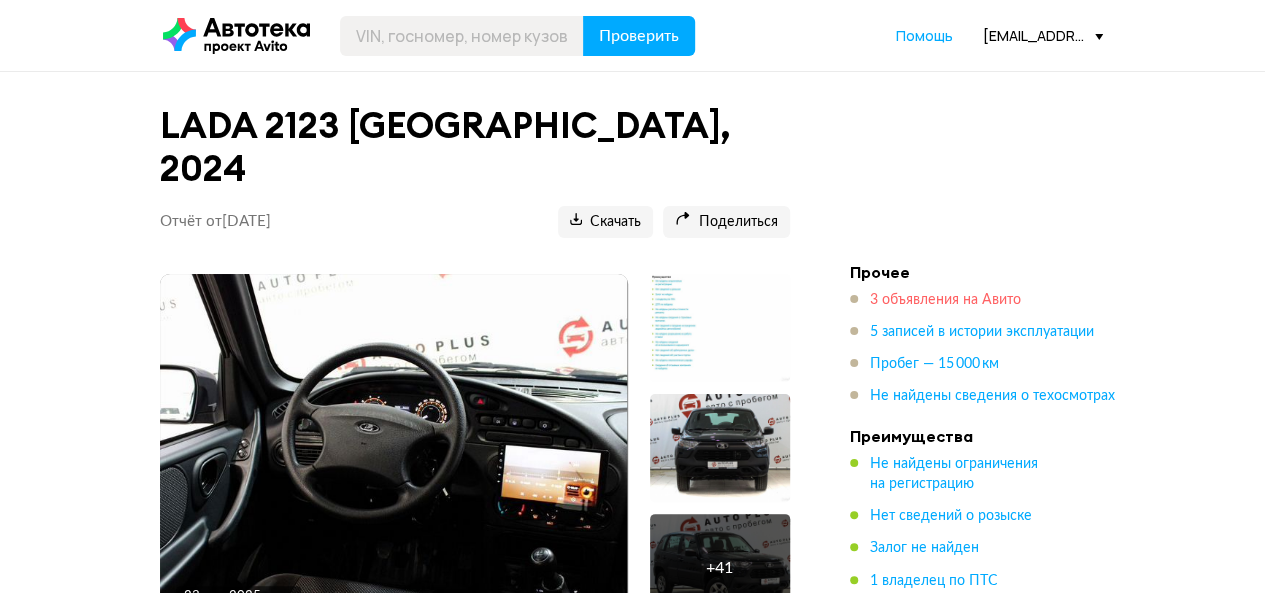 click on "3 объявления на Авито" at bounding box center (945, 300) 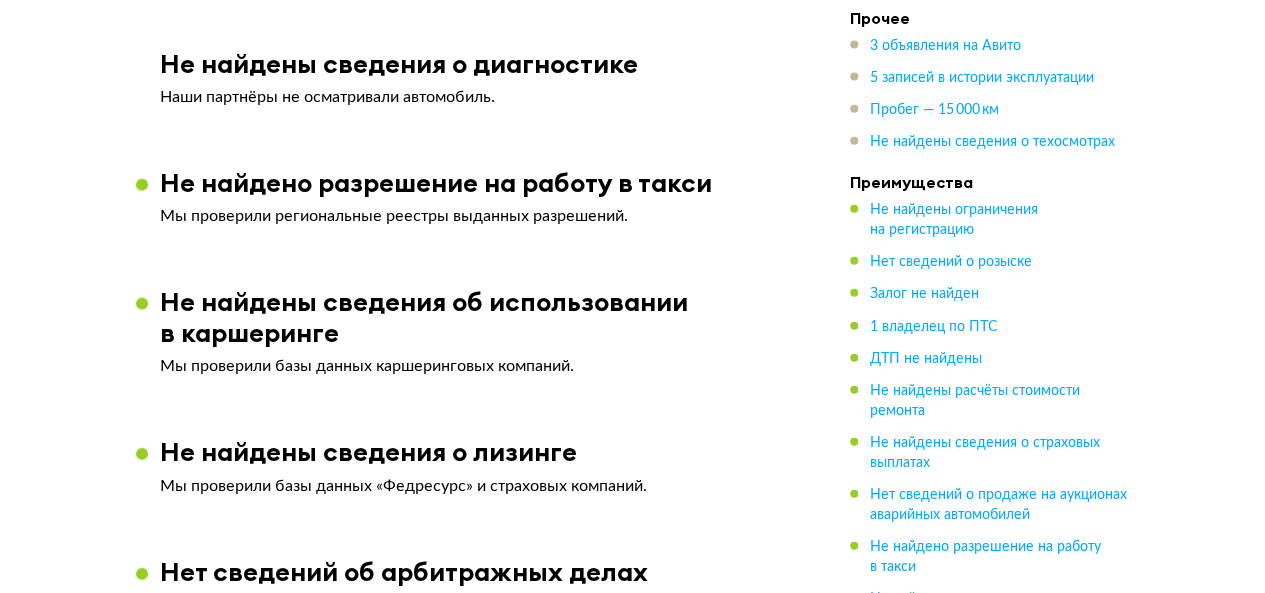 scroll, scrollTop: 2932, scrollLeft: 0, axis: vertical 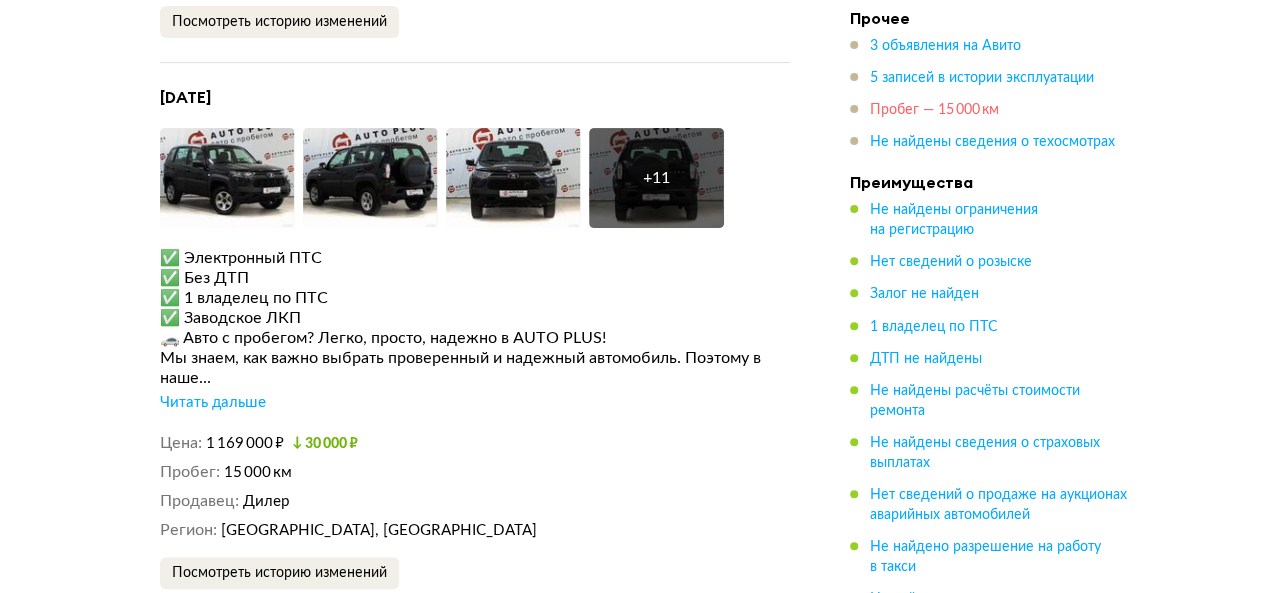 click on "Пробег —  15 000 км" at bounding box center (934, 110) 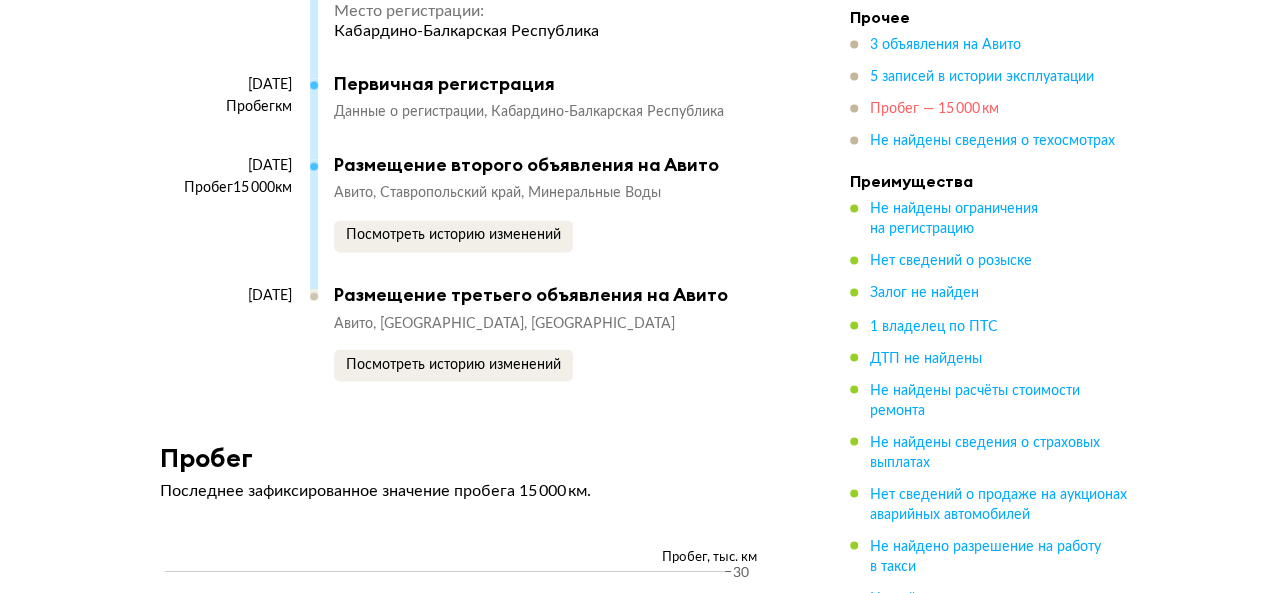 scroll, scrollTop: 5687, scrollLeft: 0, axis: vertical 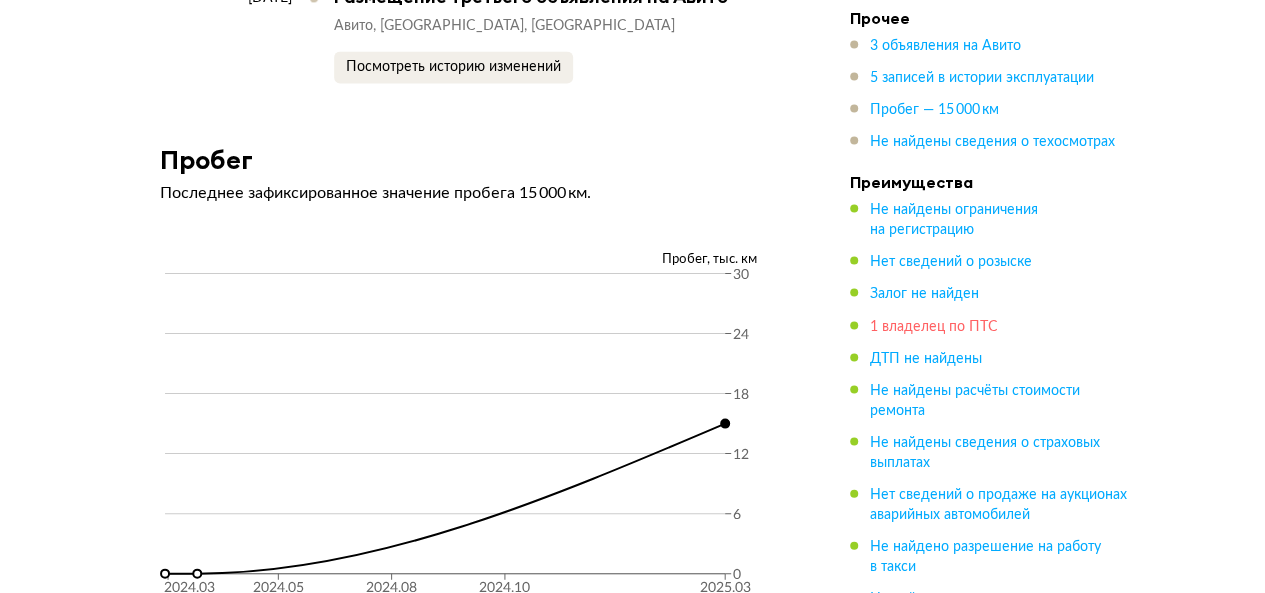 click on "1 владелец по ПТС" at bounding box center (934, 326) 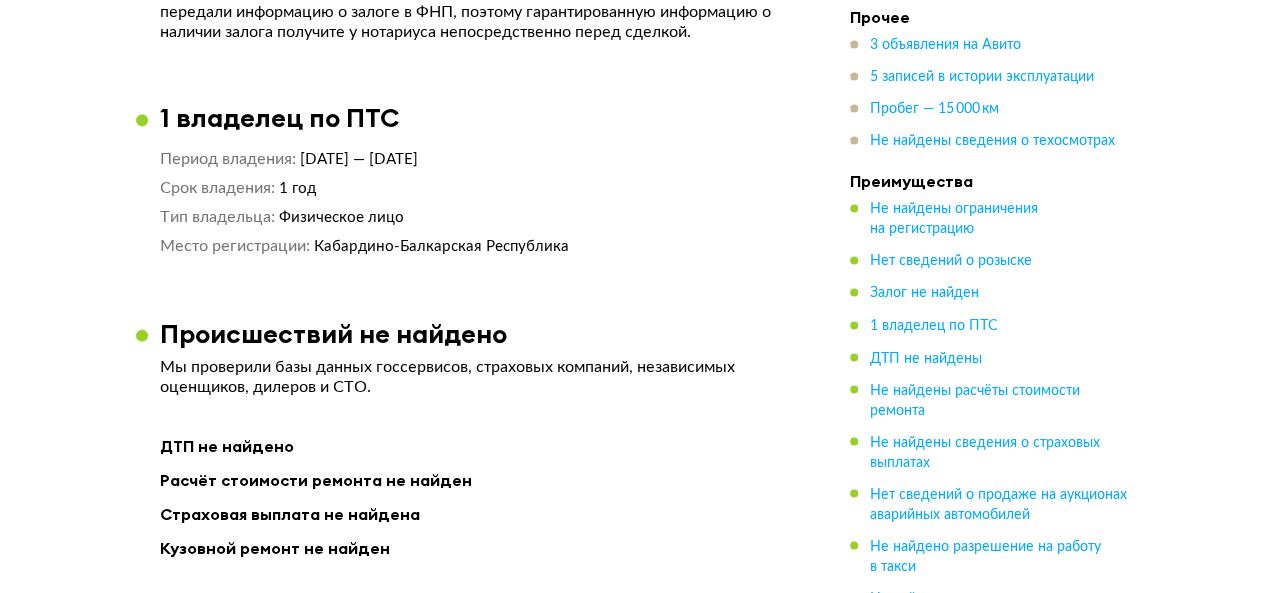 scroll, scrollTop: 1520, scrollLeft: 0, axis: vertical 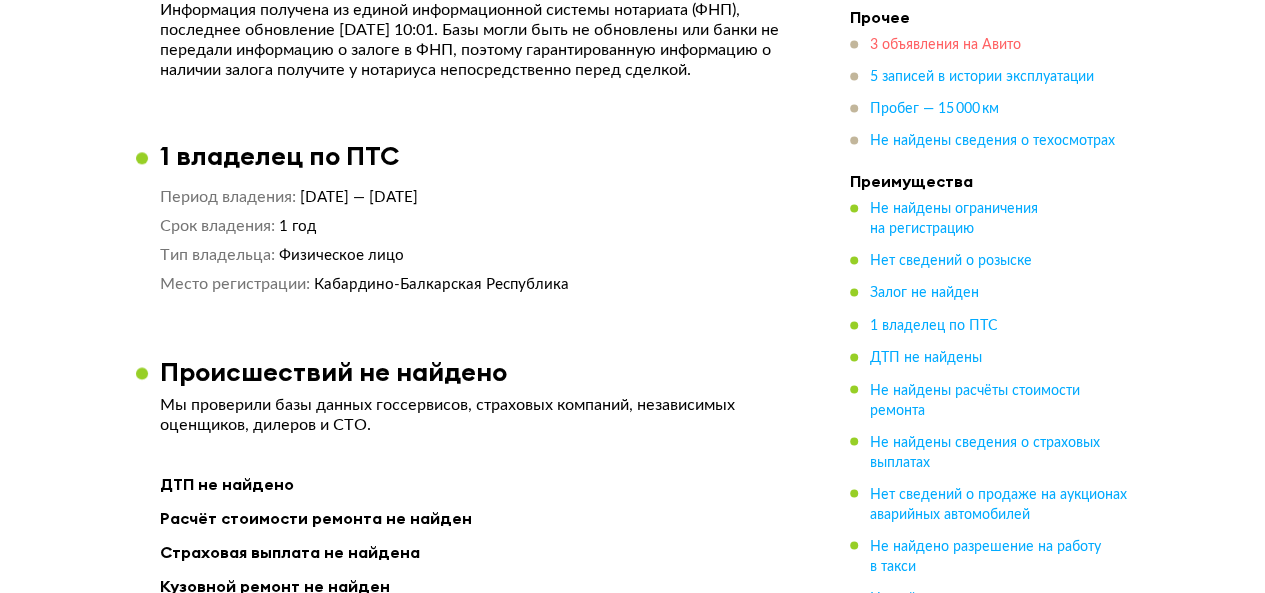 click on "3 объявления на Авито" at bounding box center (945, 46) 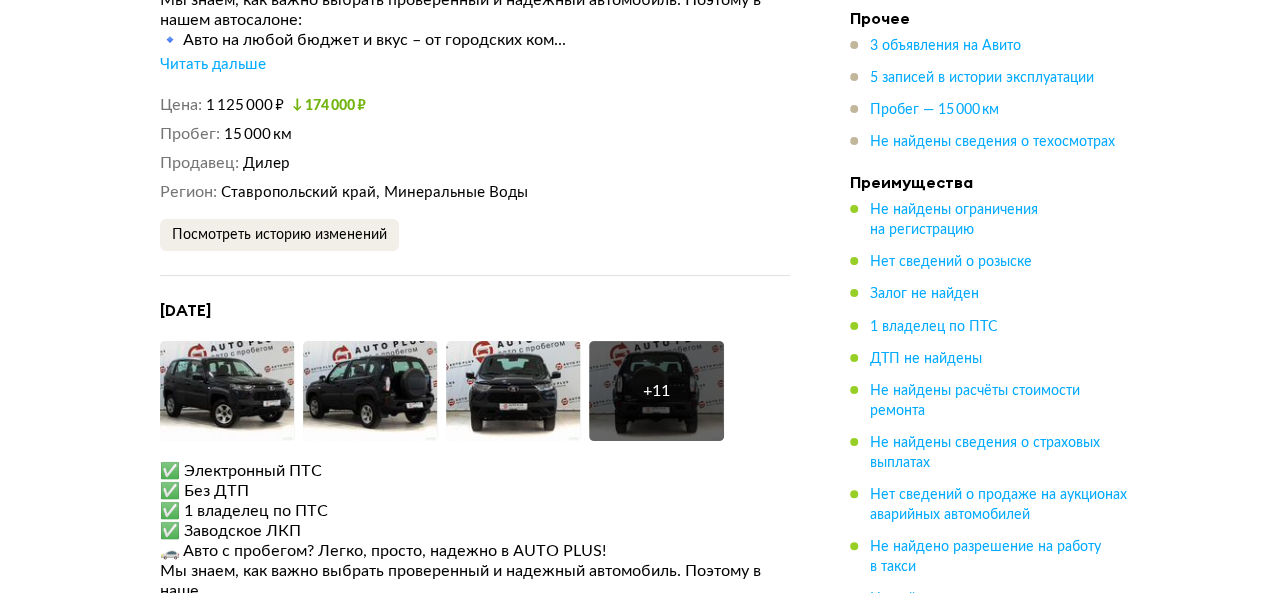 scroll, scrollTop: 3932, scrollLeft: 0, axis: vertical 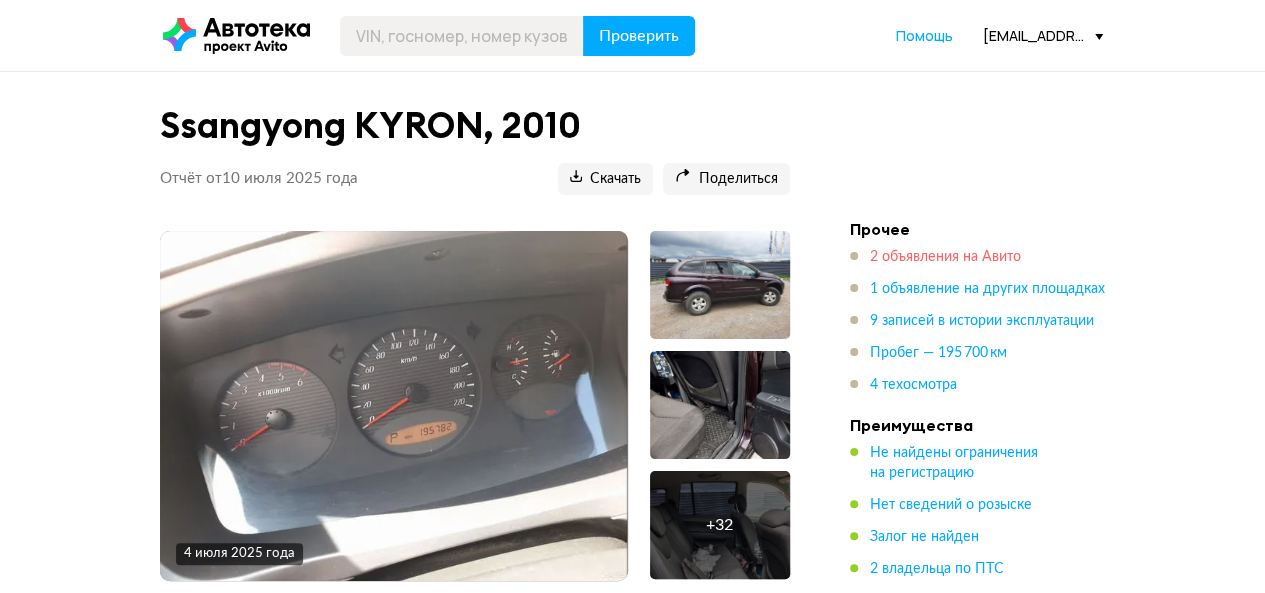 click on "2 объявления на Авито" at bounding box center (945, 257) 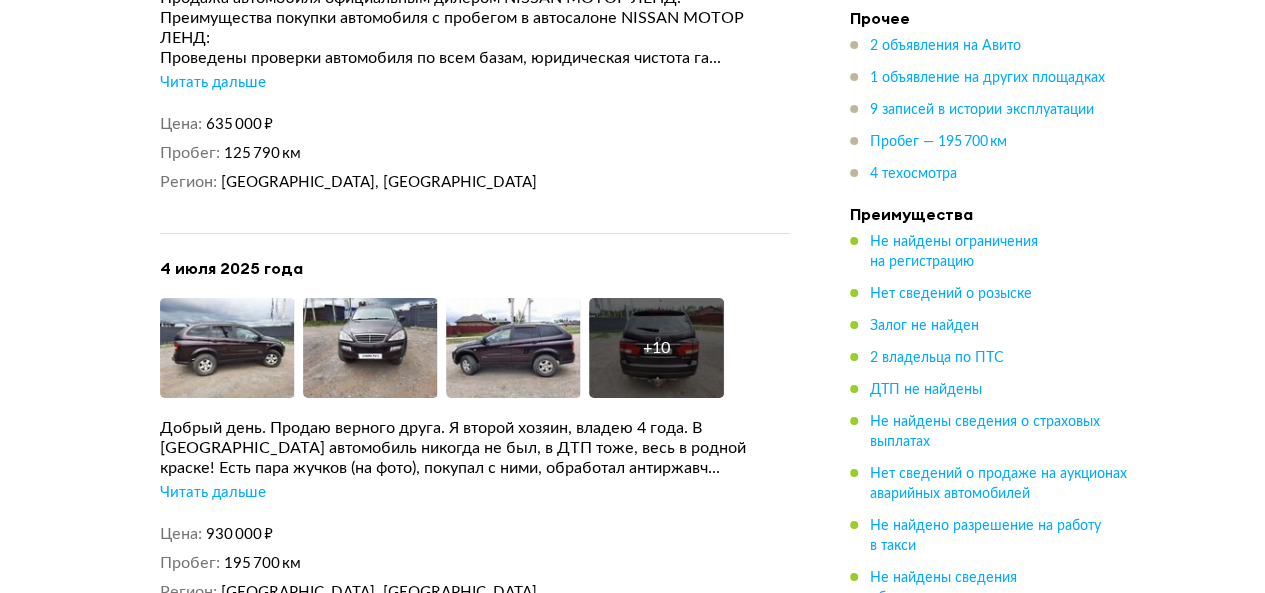scroll, scrollTop: 3676, scrollLeft: 0, axis: vertical 